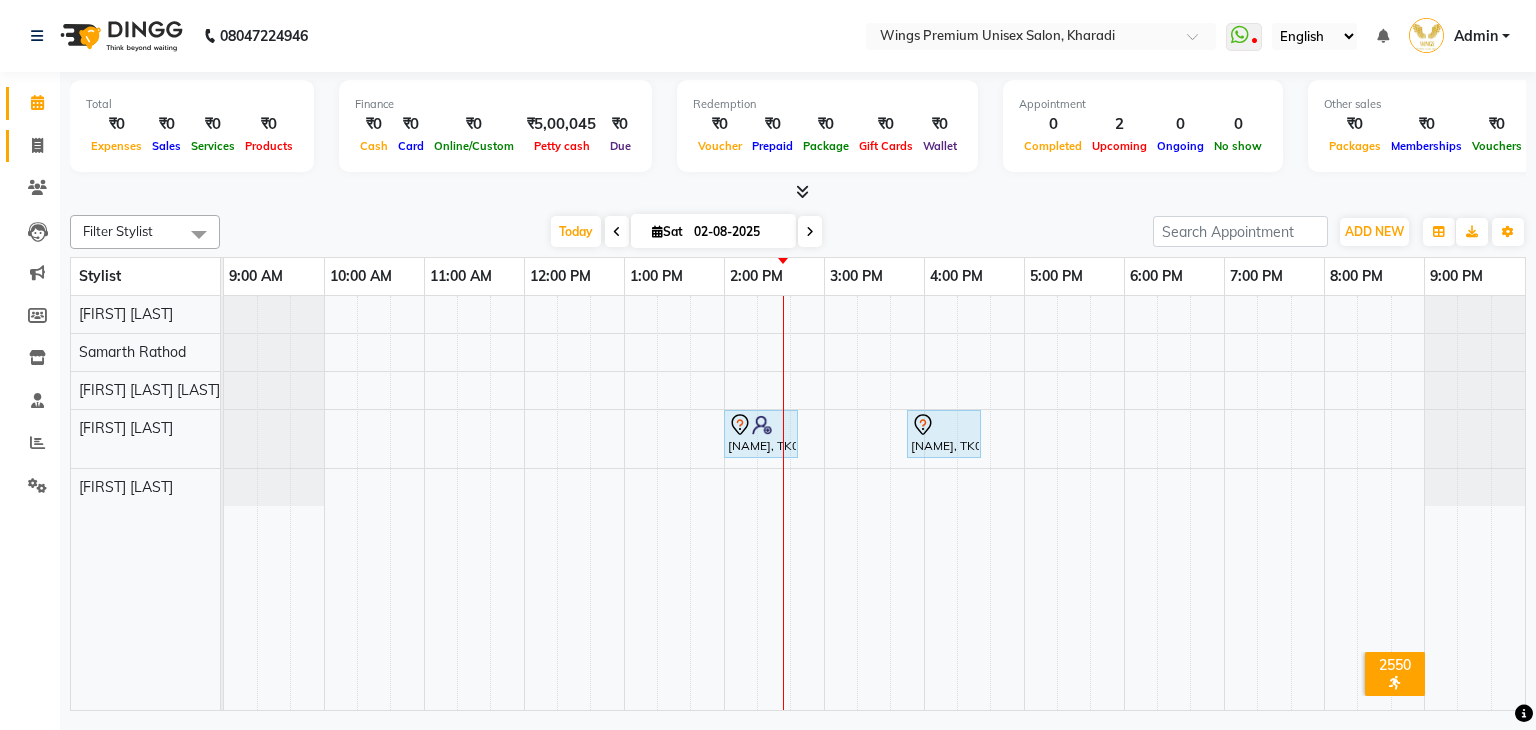 scroll, scrollTop: 0, scrollLeft: 0, axis: both 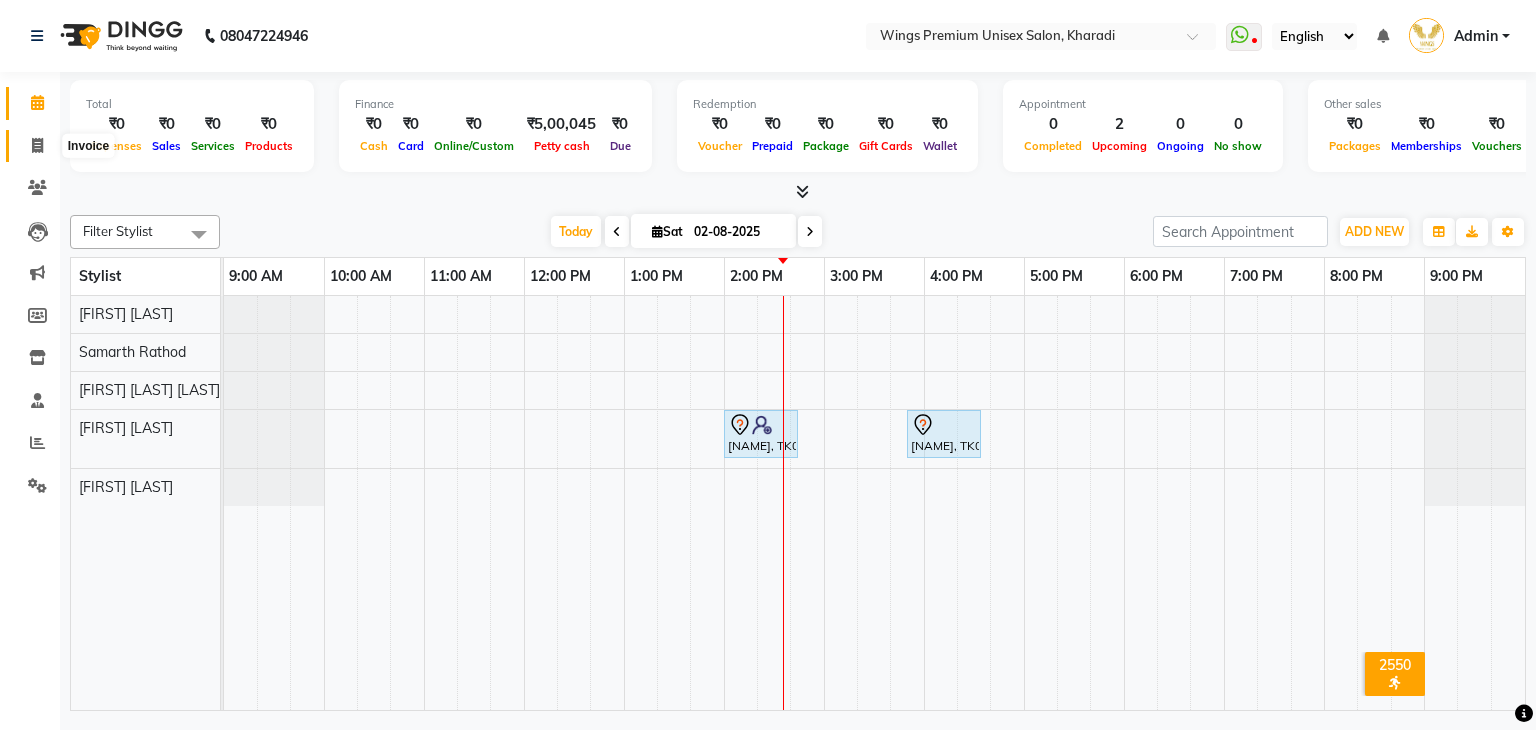 click 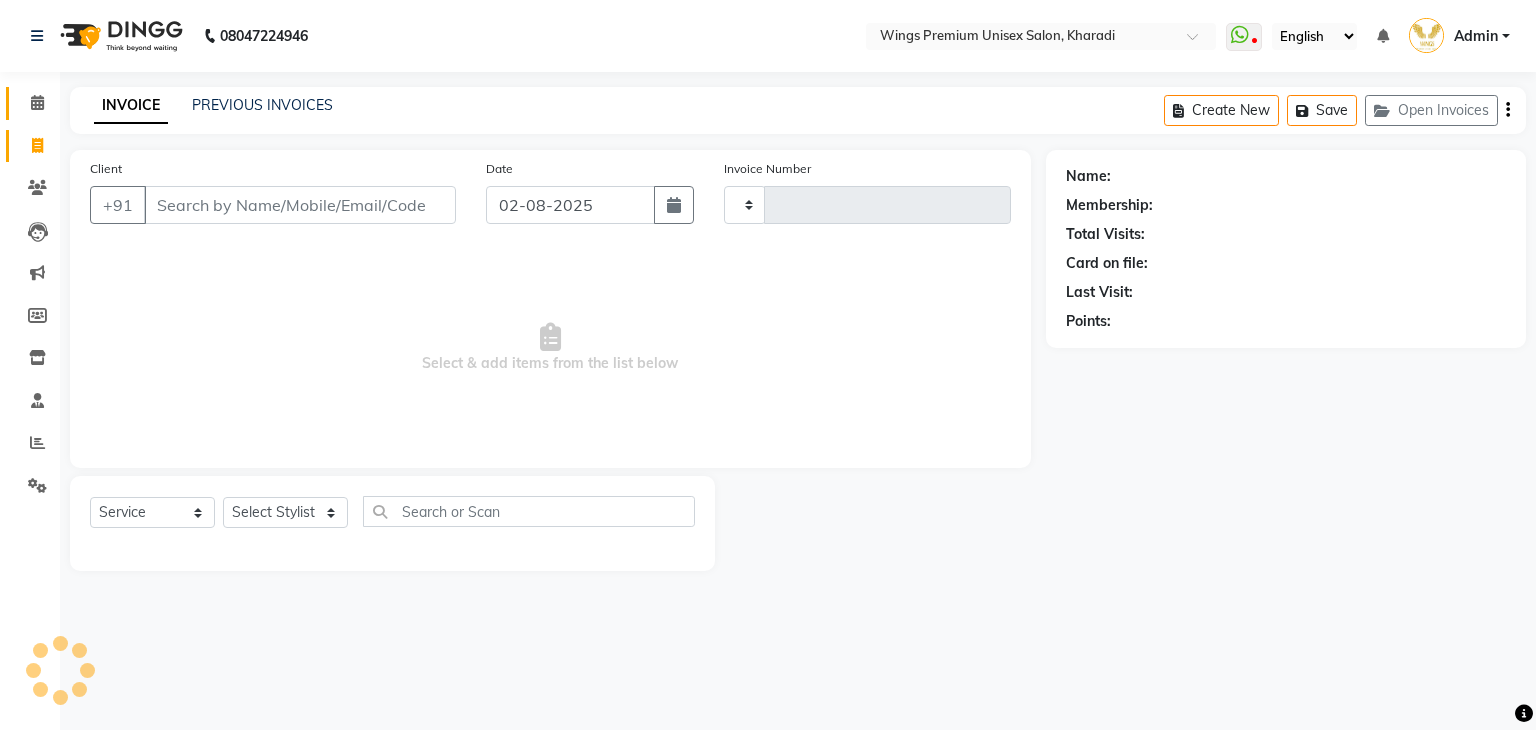 type on "0993" 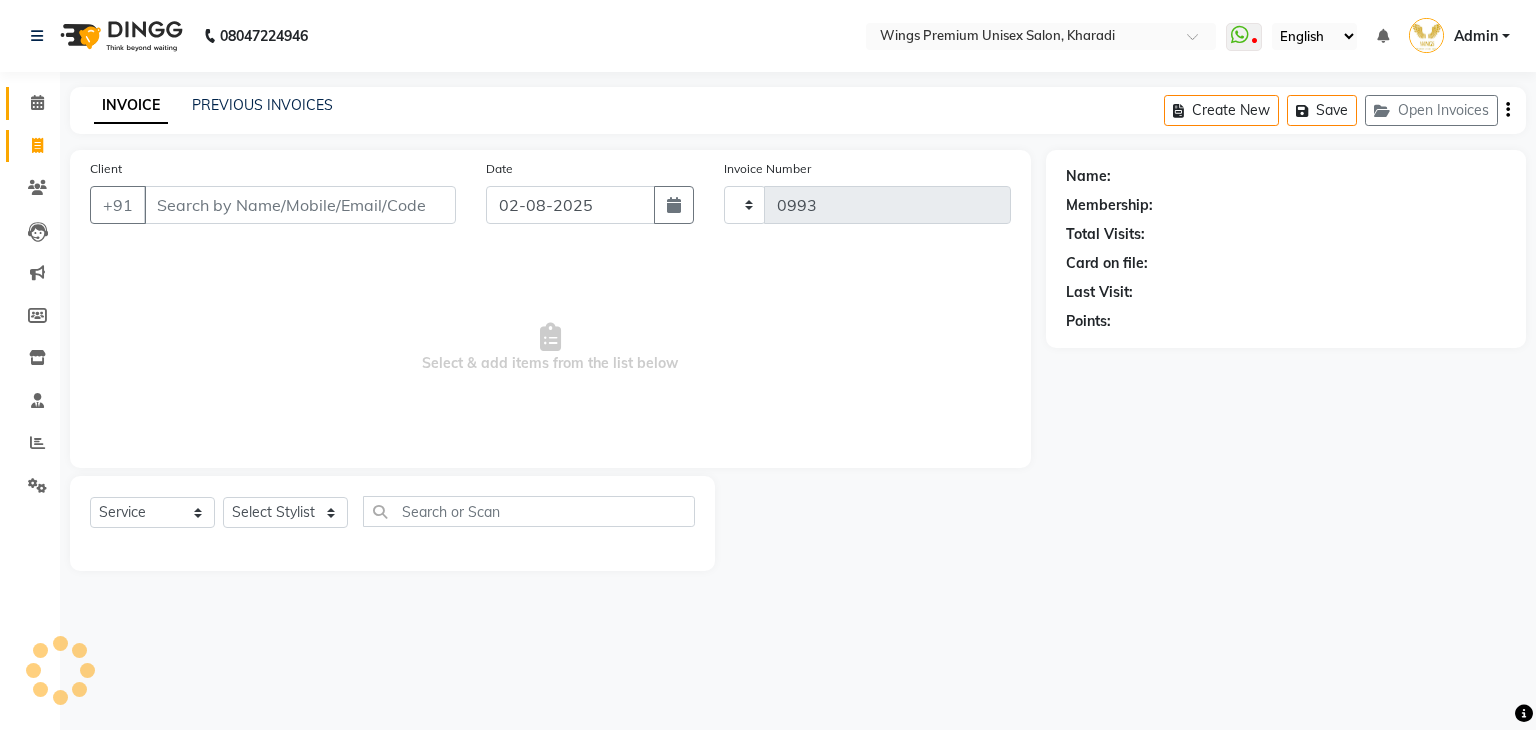 select on "674" 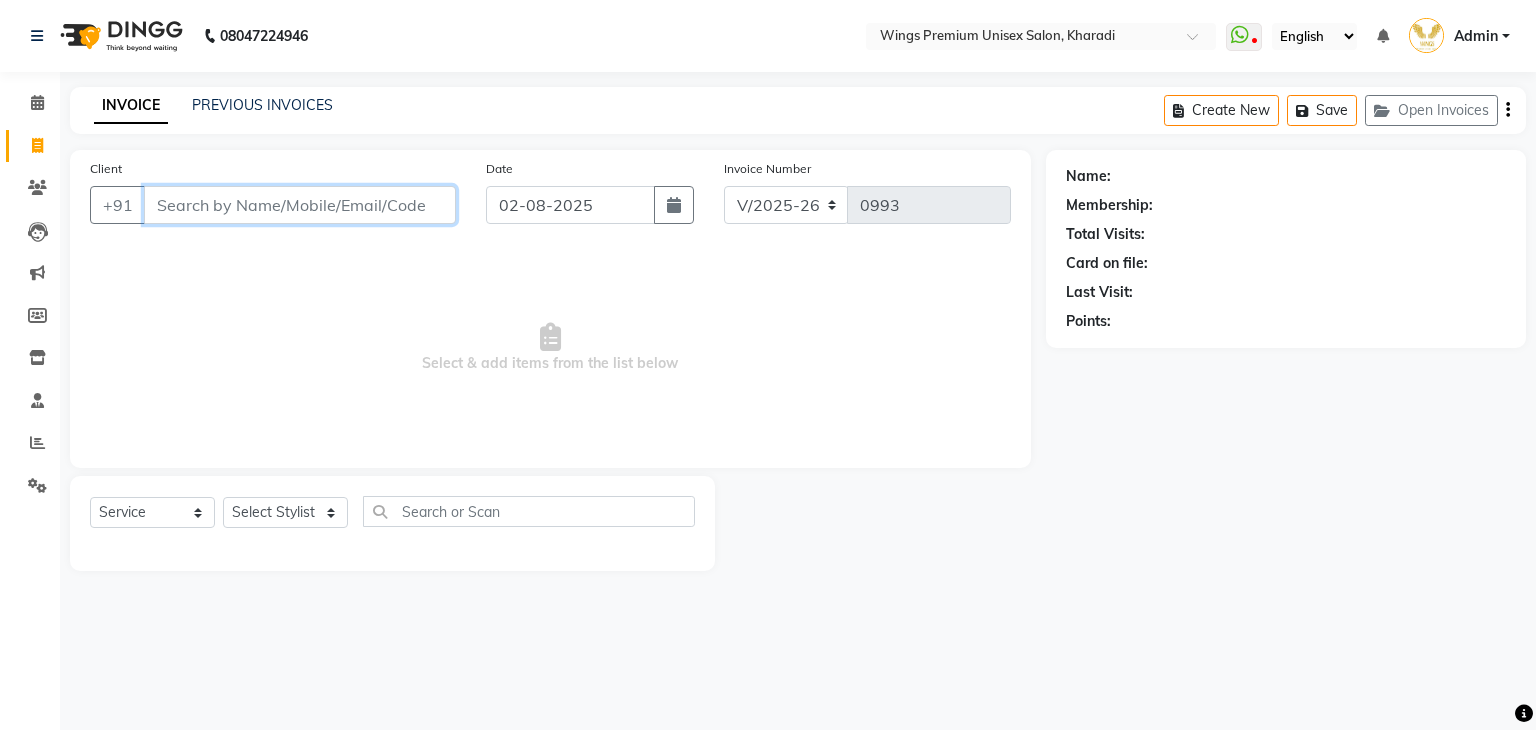click on "Client" at bounding box center (300, 205) 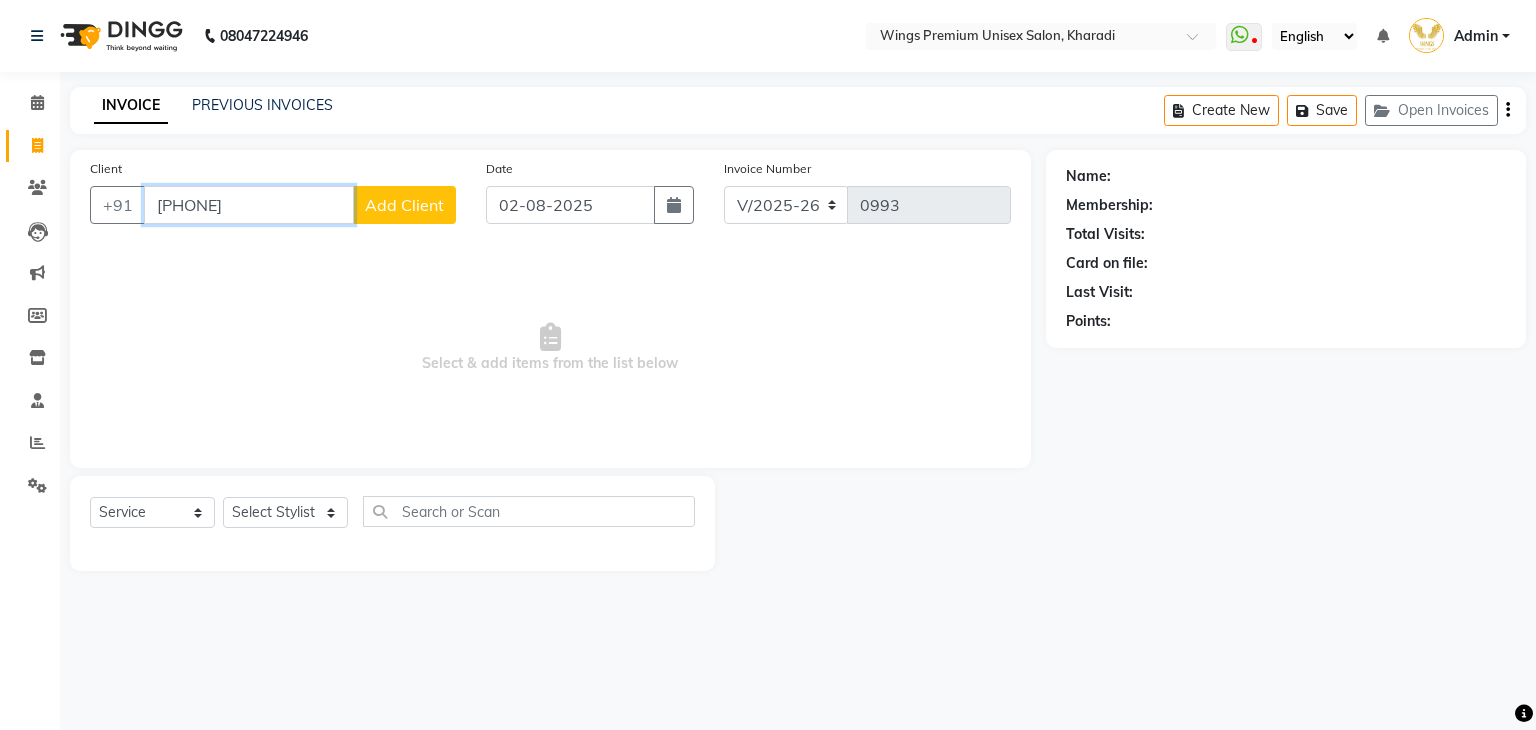type on "[PHONE]" 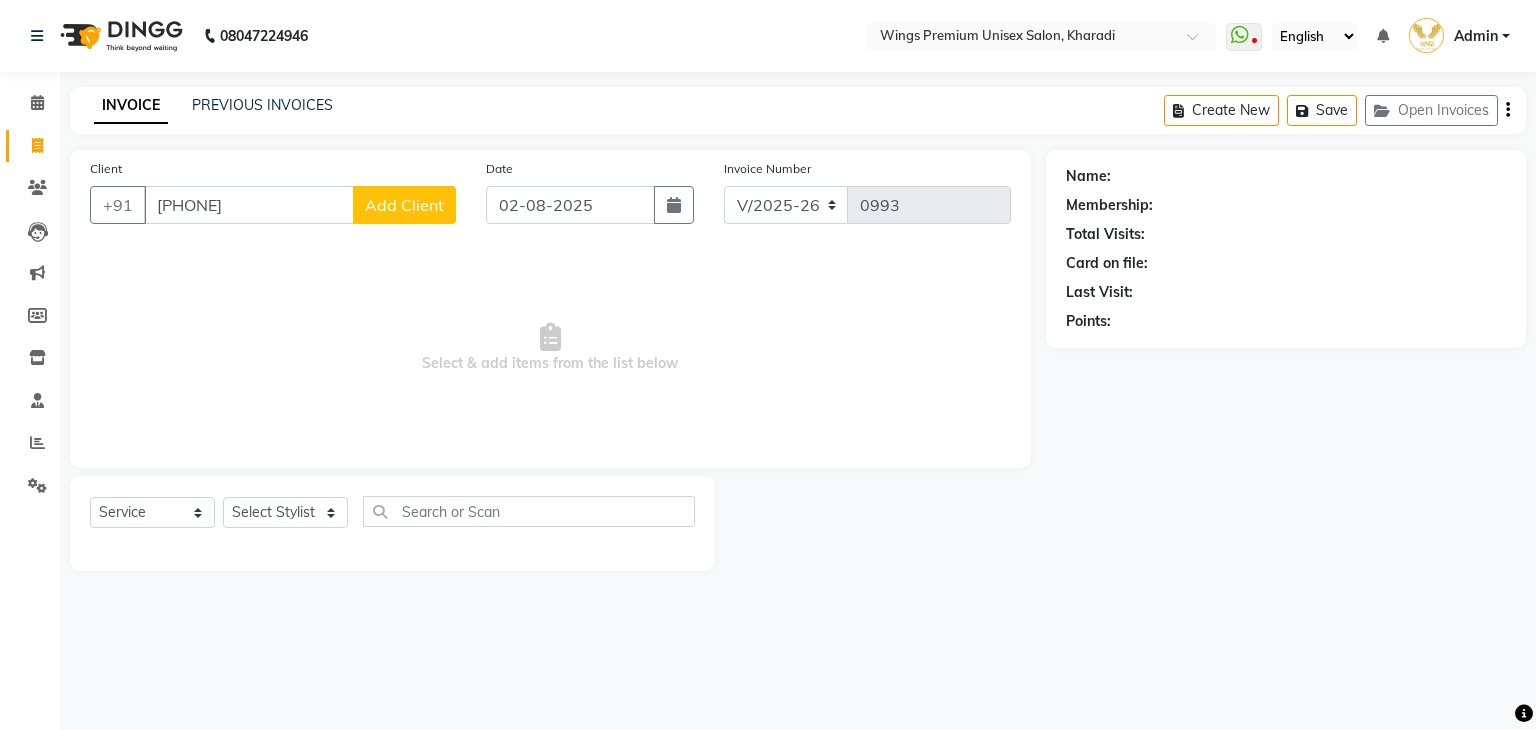 click on "Add Client" 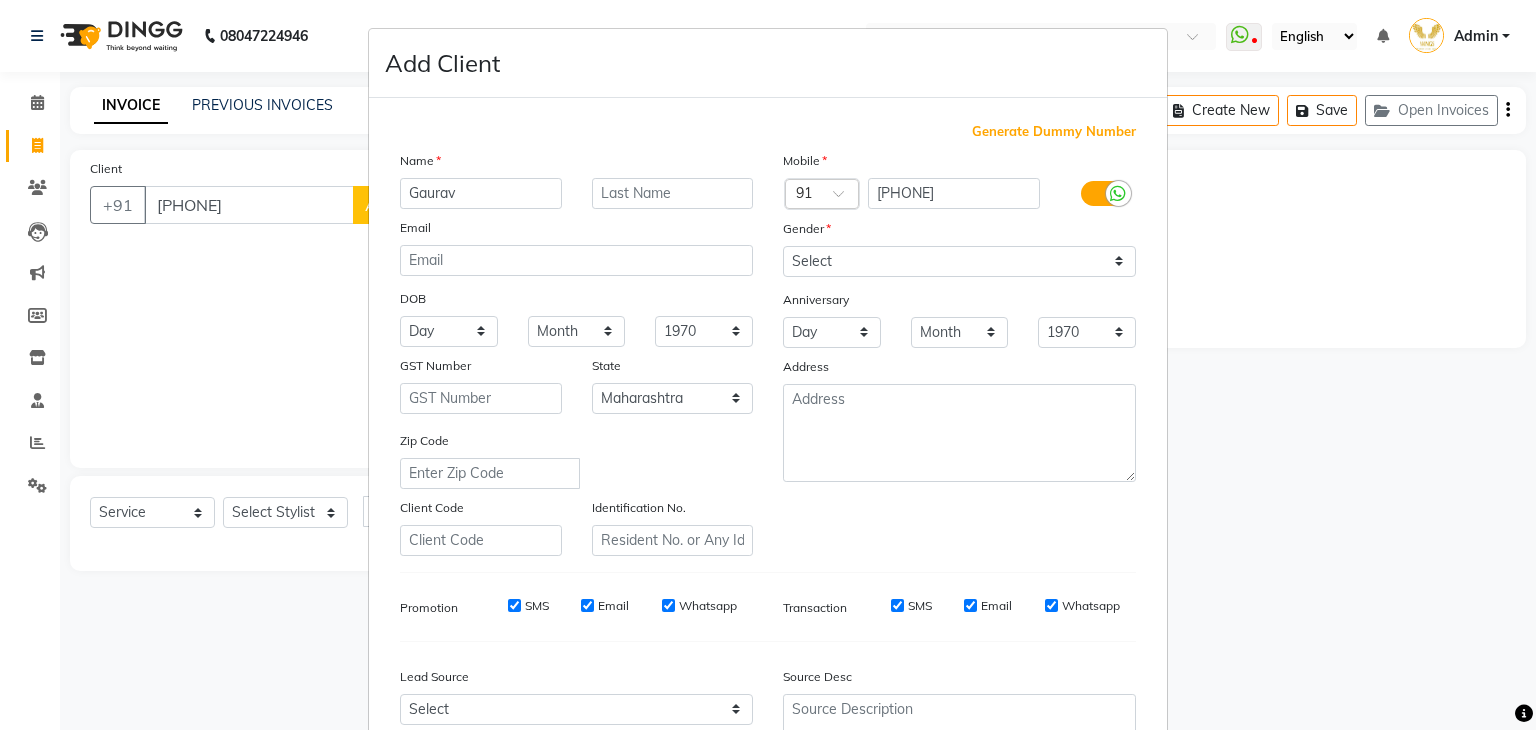 type on "Gaurav" 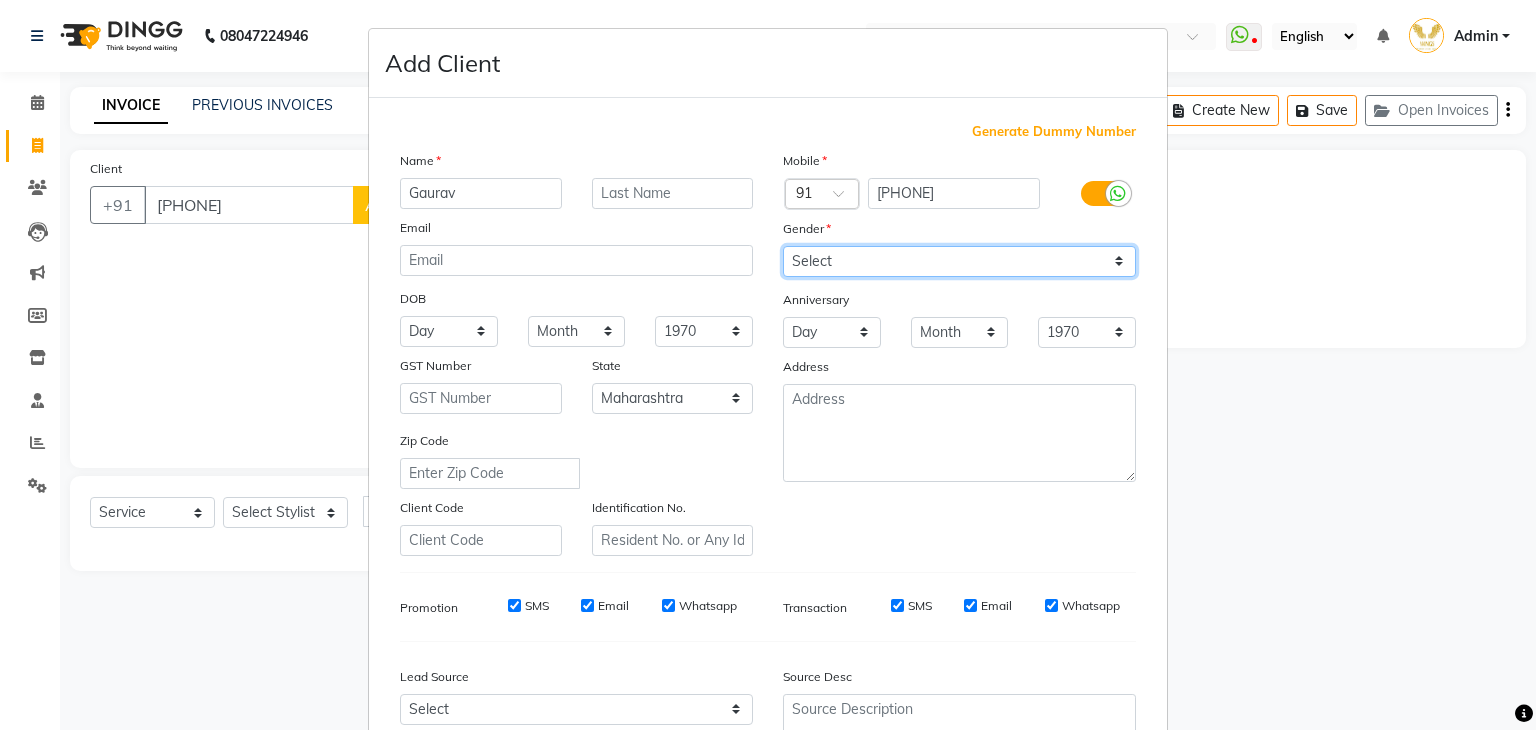 click on "Select Male Female Other Prefer Not To Say" at bounding box center [959, 261] 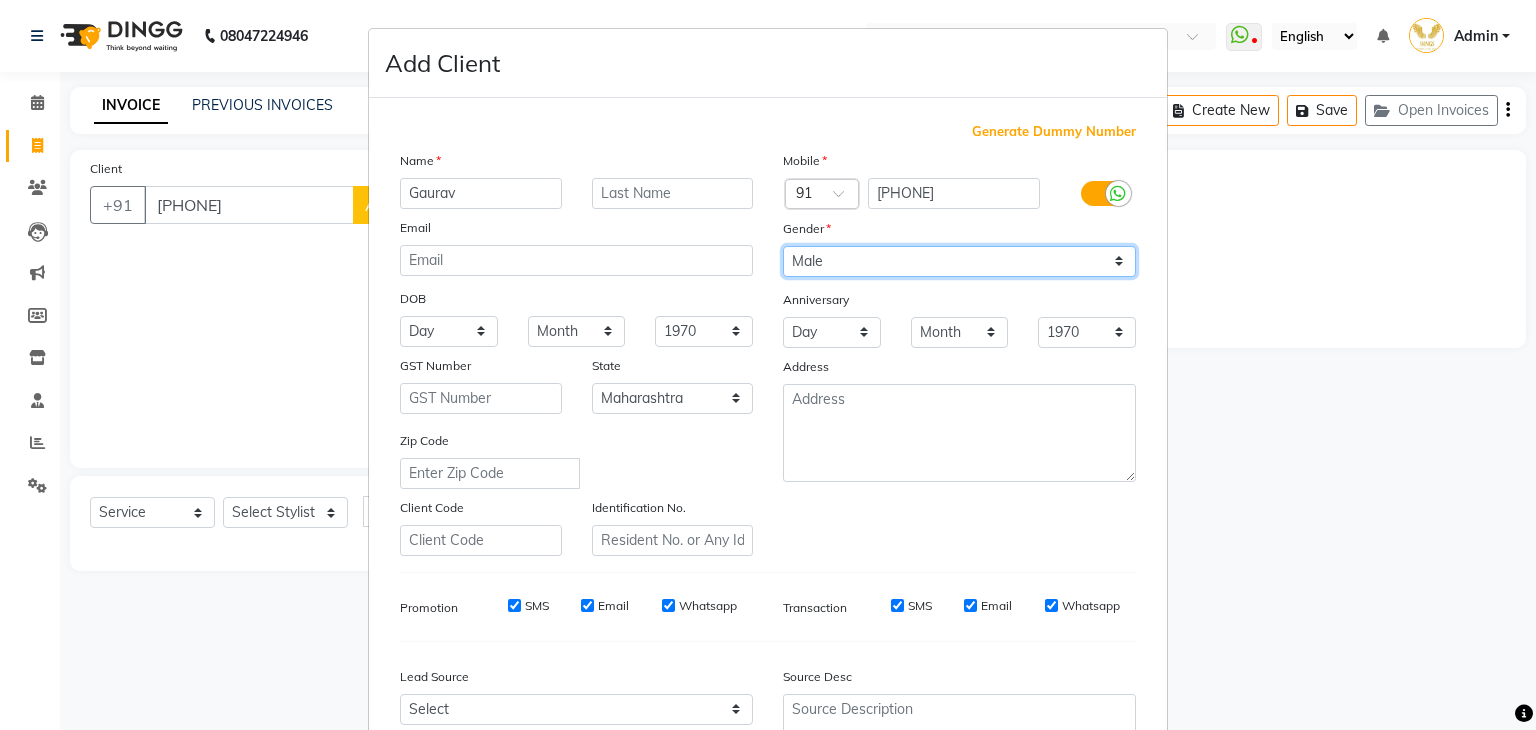 click on "Select Male Female Other Prefer Not To Say" at bounding box center (959, 261) 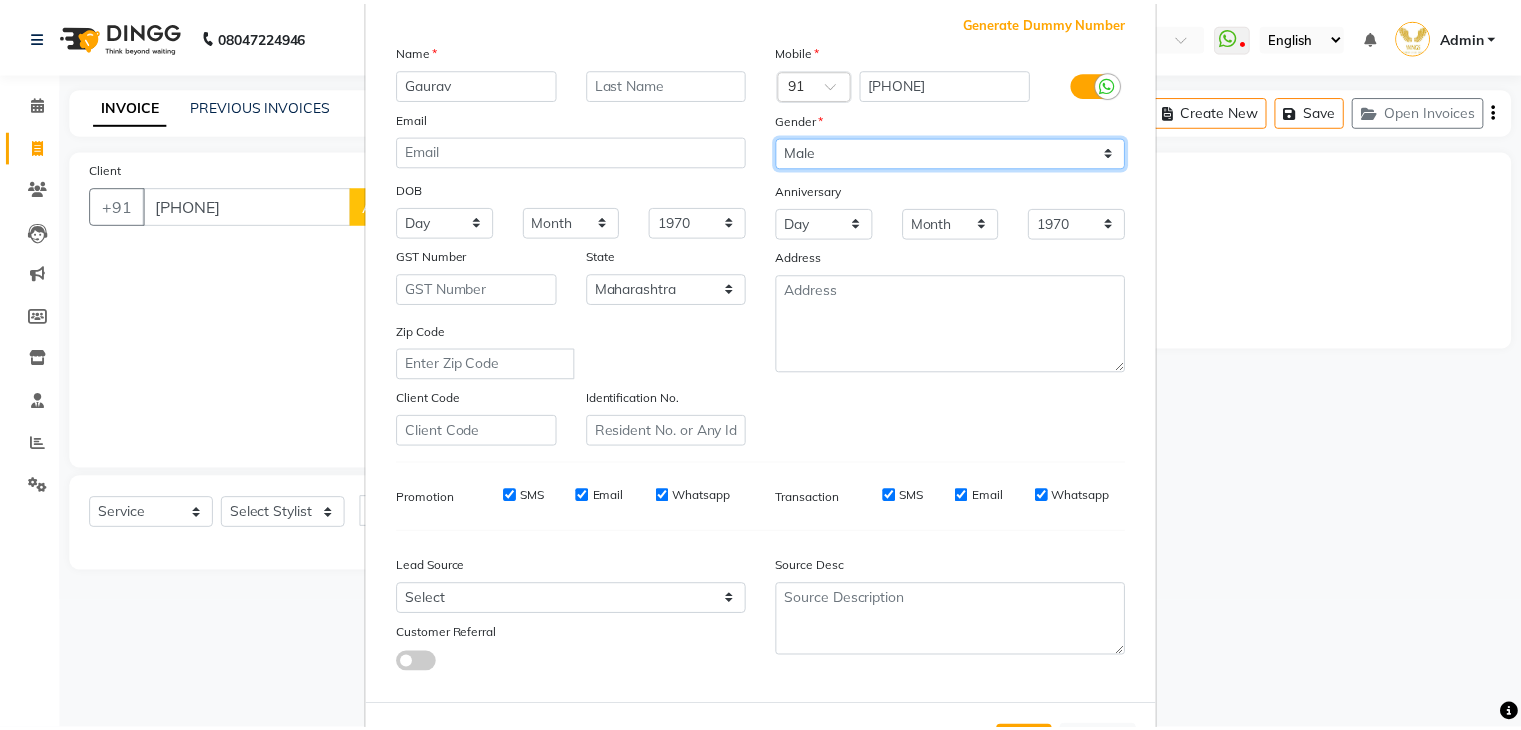 scroll, scrollTop: 203, scrollLeft: 0, axis: vertical 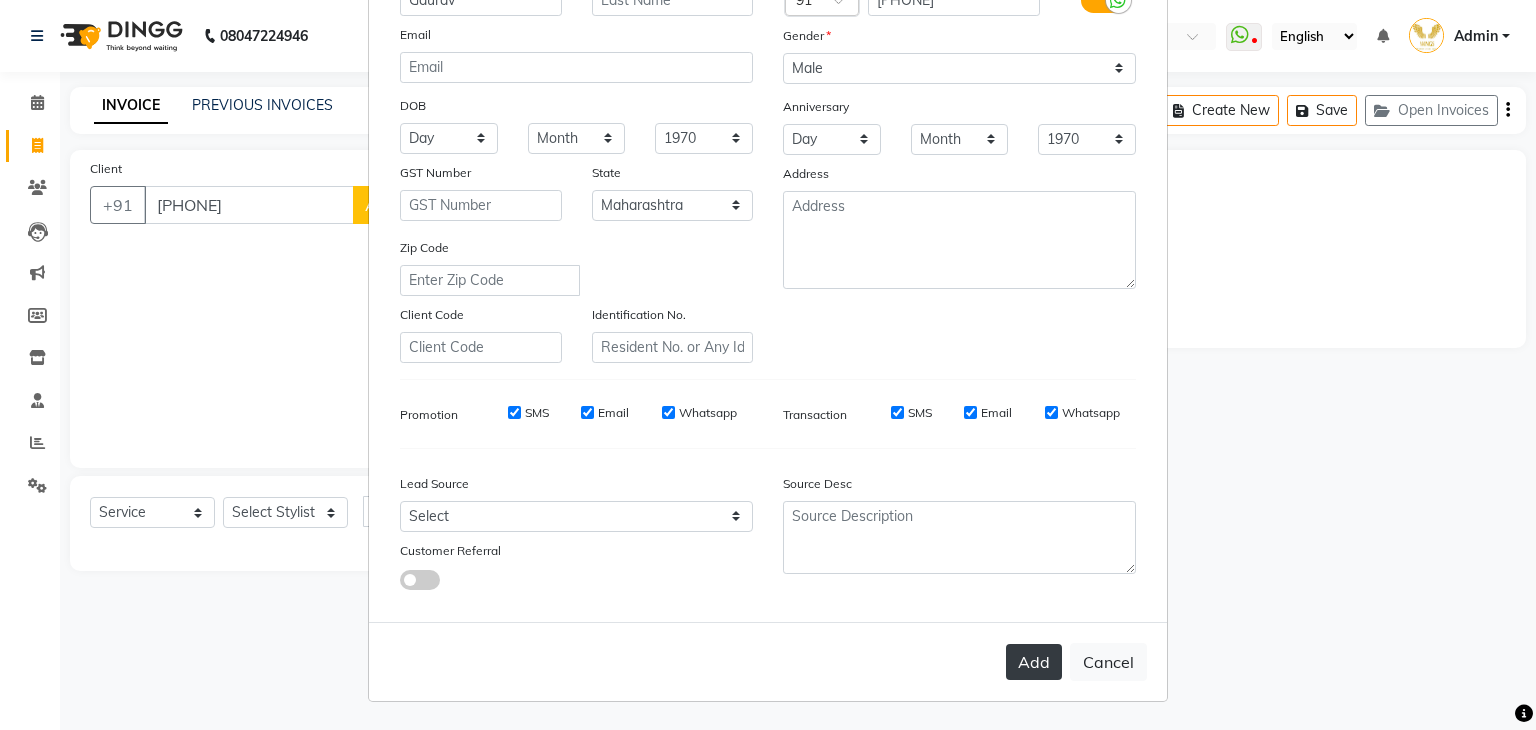 click on "Add" at bounding box center [1034, 662] 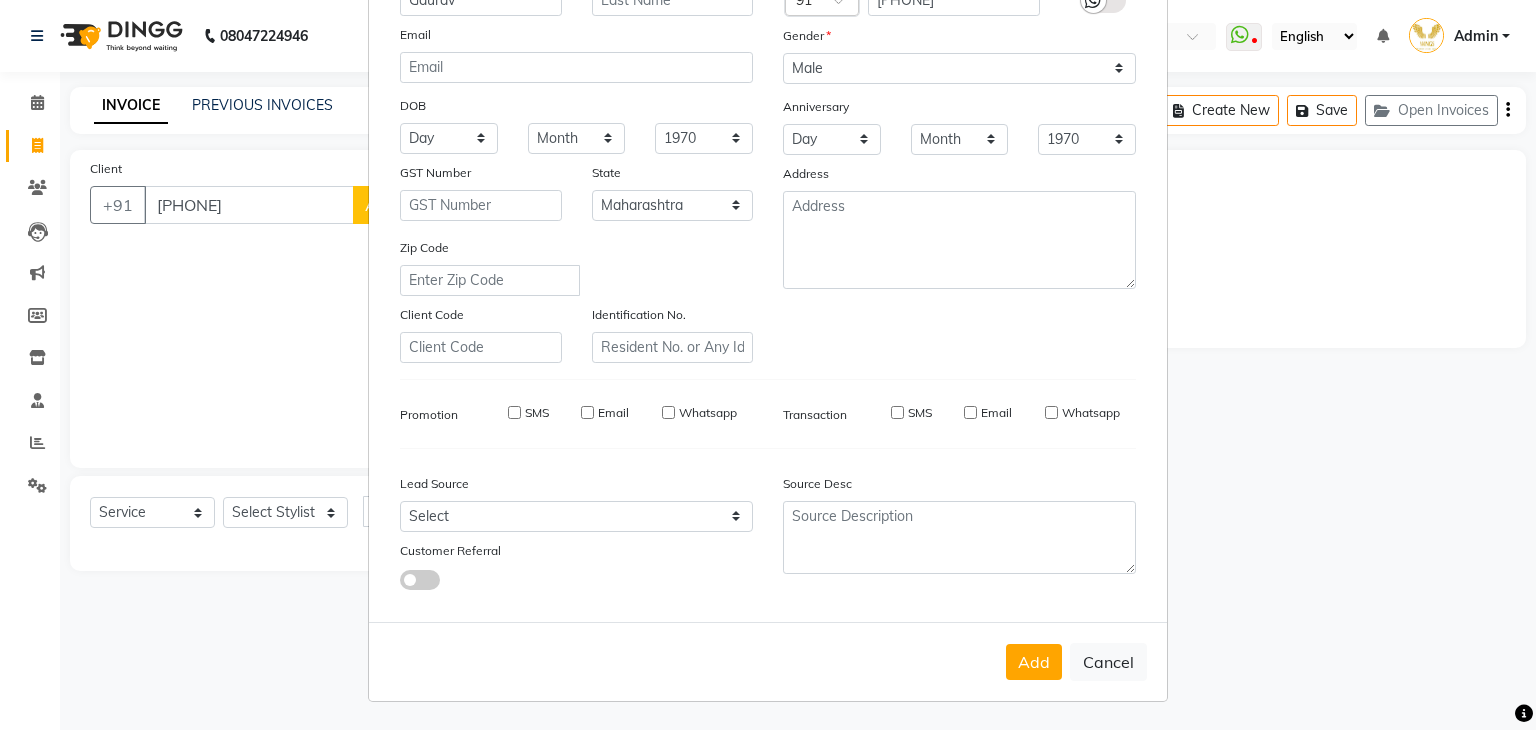 type 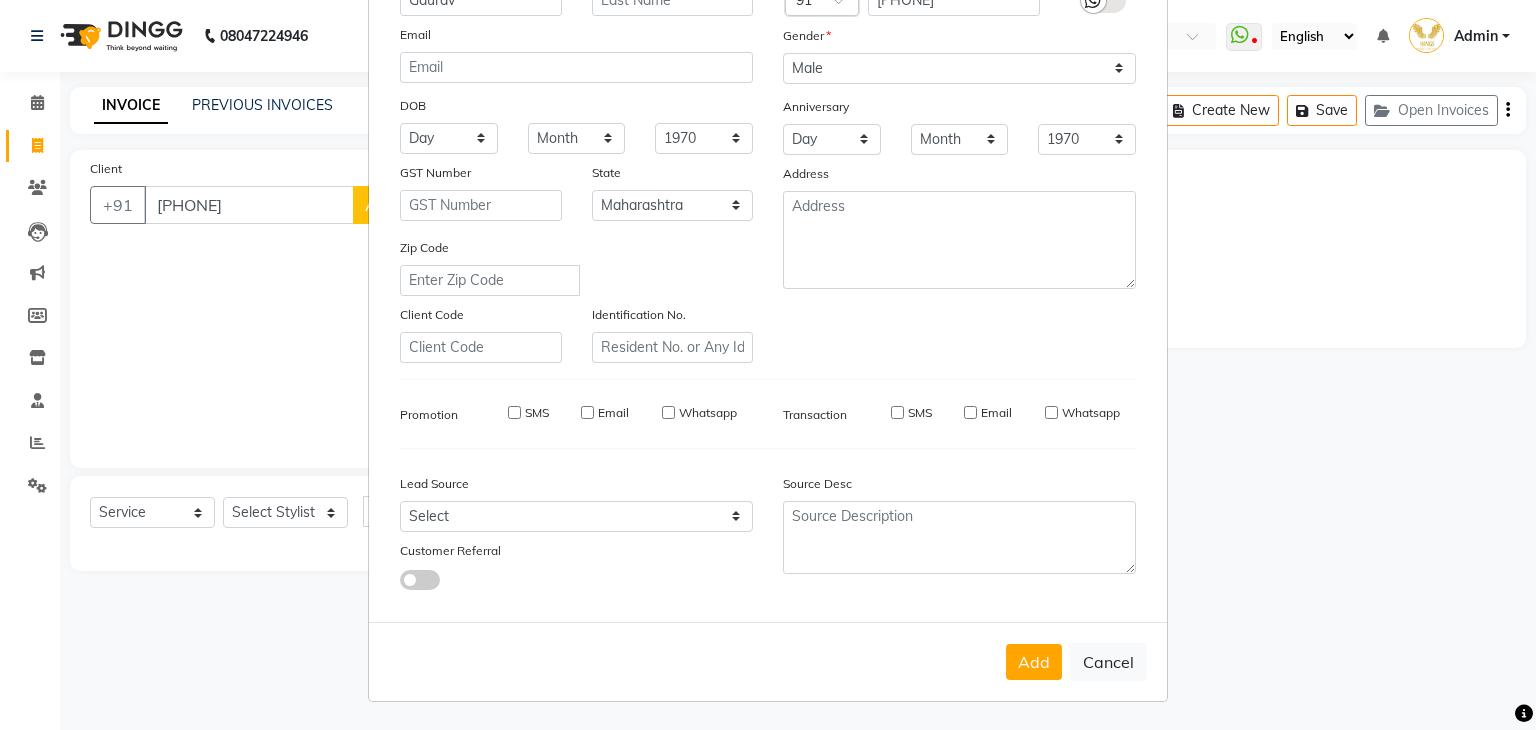 select 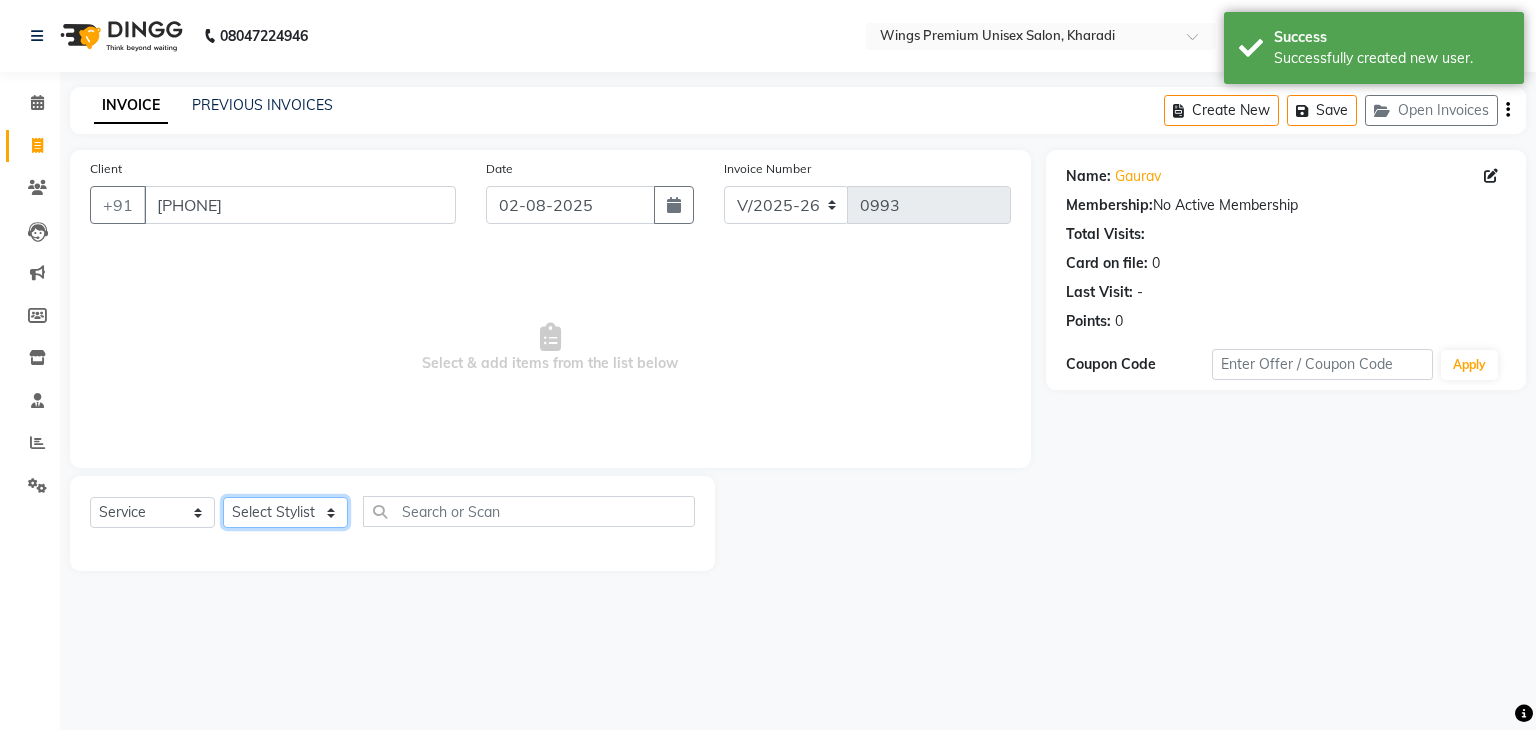 click on "Select Stylist [FIRST] [LAST] [FIRST] [LAST] [FIRST] [LAST] [FIRST] [LAST] [FIRST] [LAST] [FIRST] [LAST] [LAST]" 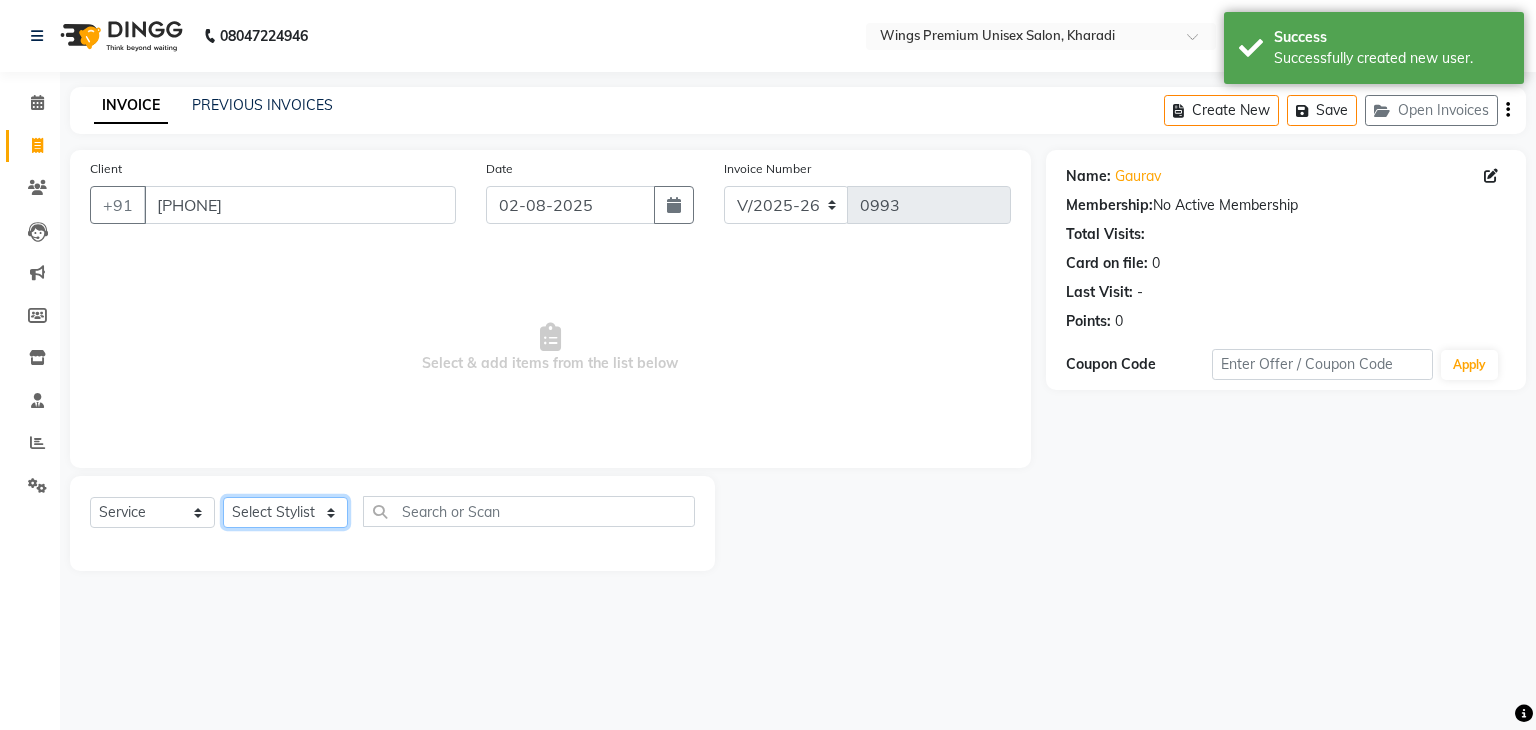select on "43416" 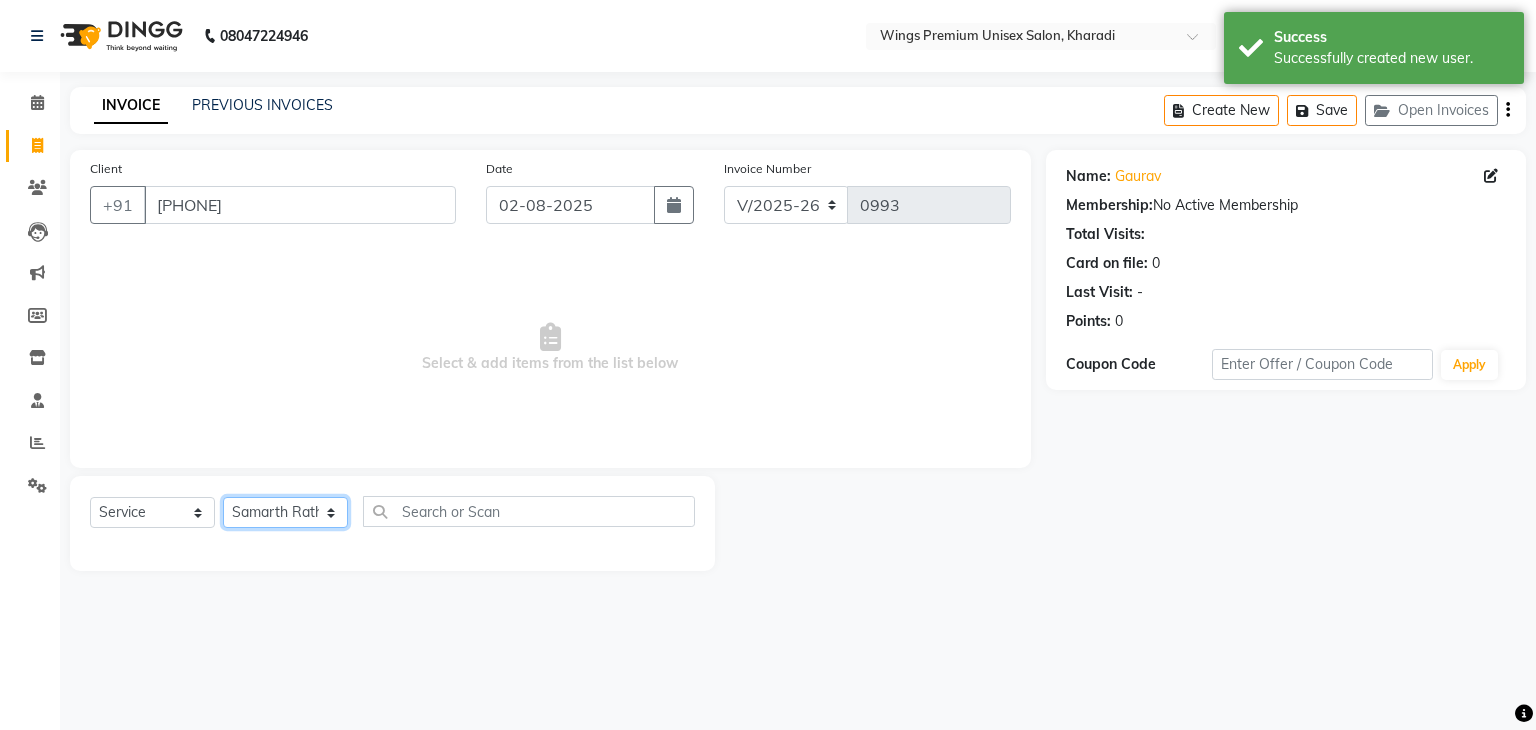 click on "Select Stylist [FIRST] [LAST] [FIRST] [LAST] [FIRST] [LAST] [FIRST] [LAST] [FIRST] [LAST] [FIRST] [LAST] [LAST]" 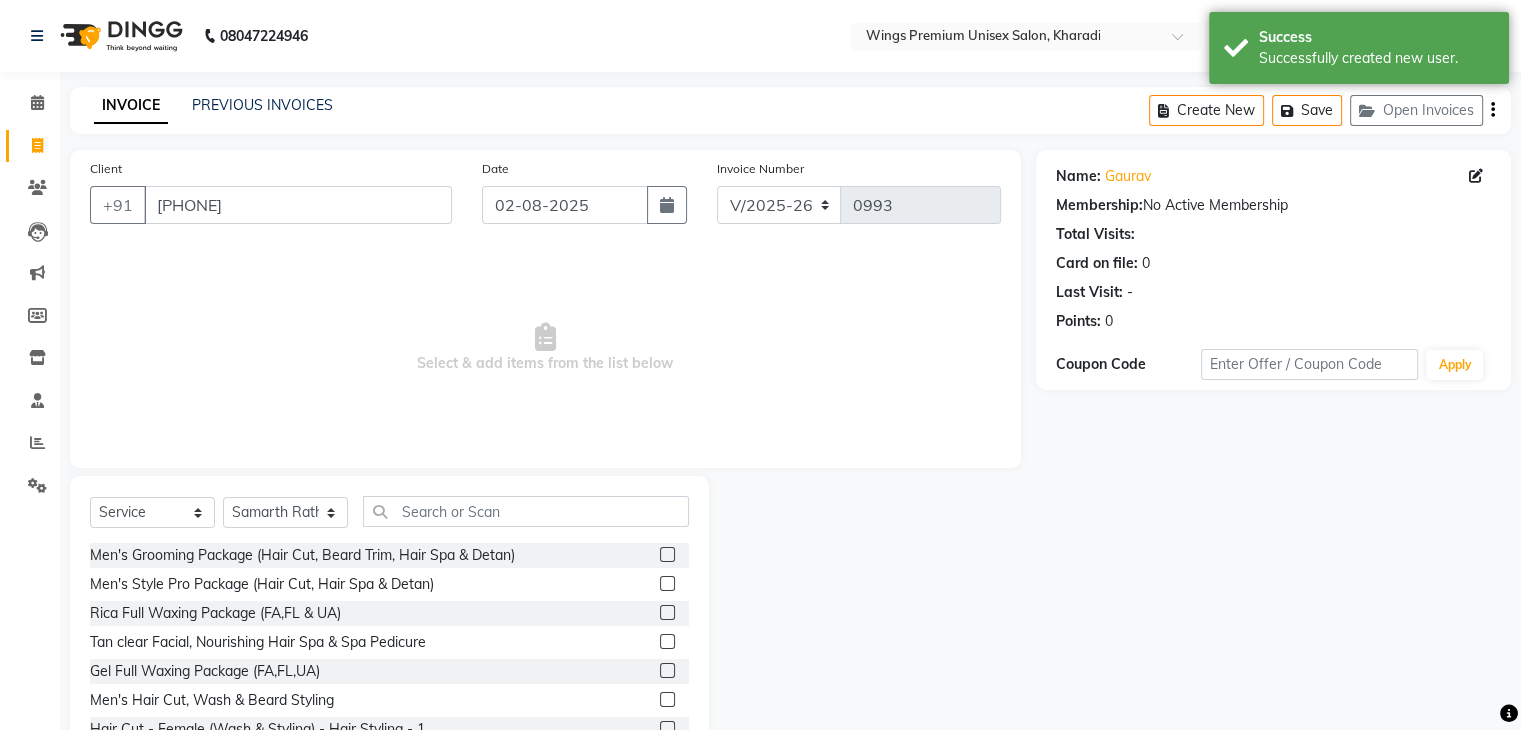 click on "Men's Grooming Package (Hair Cut, Beard Trim, Hair Spa & Detan)  Men's Style Pro Package (Hair Cut, Hair Spa & Detan)  Rica Full Waxing Package (FA,FL & UA)  Tan clear Facial, Nourishing Hair Spa & Spa Pedicure   Gel Full Waxing Package (FA,FL,UA)  Men's Hair Cut, Wash & Beard Styling   Hair Cut - Female (Wash & Styling) - Hair Styling  - 1  Hair Cut - Male (Wash & Styling  - Hair Styling  - 3  Hair Cut - Male (Without Wash) - Hair Styling   Kids Hair Cut - Boy (Without Wash) - Hair Styling  - 4  Beard Trim / Styling - Hair Styling   Clean Shave  Fringe Hair Cut  Wash & Plain Dry - Upto Neck - Hair Styling  - 5  Wash & Plain Dry - Upto Shoulder - Hair Styling  - 6  Wash & Plain Dry - Upto Mid Back - Hair Styling  - 7  Wash & Plain Dry - Upto Waist  - Hair Styling  - 8  Wash & Blow Dry - Upto Neck - Hair Styling  - 9  Wash & Blow Dry - Upto Shoulder  - Hair Styling  - 10  Wash & Blow Dry - Upto Mid Back - Hair Styling  - 11  Wash & Blow Dry - Upto Waist  - Hair Styling  - 12  Wash & Plain Dry - Nashi (Female)" 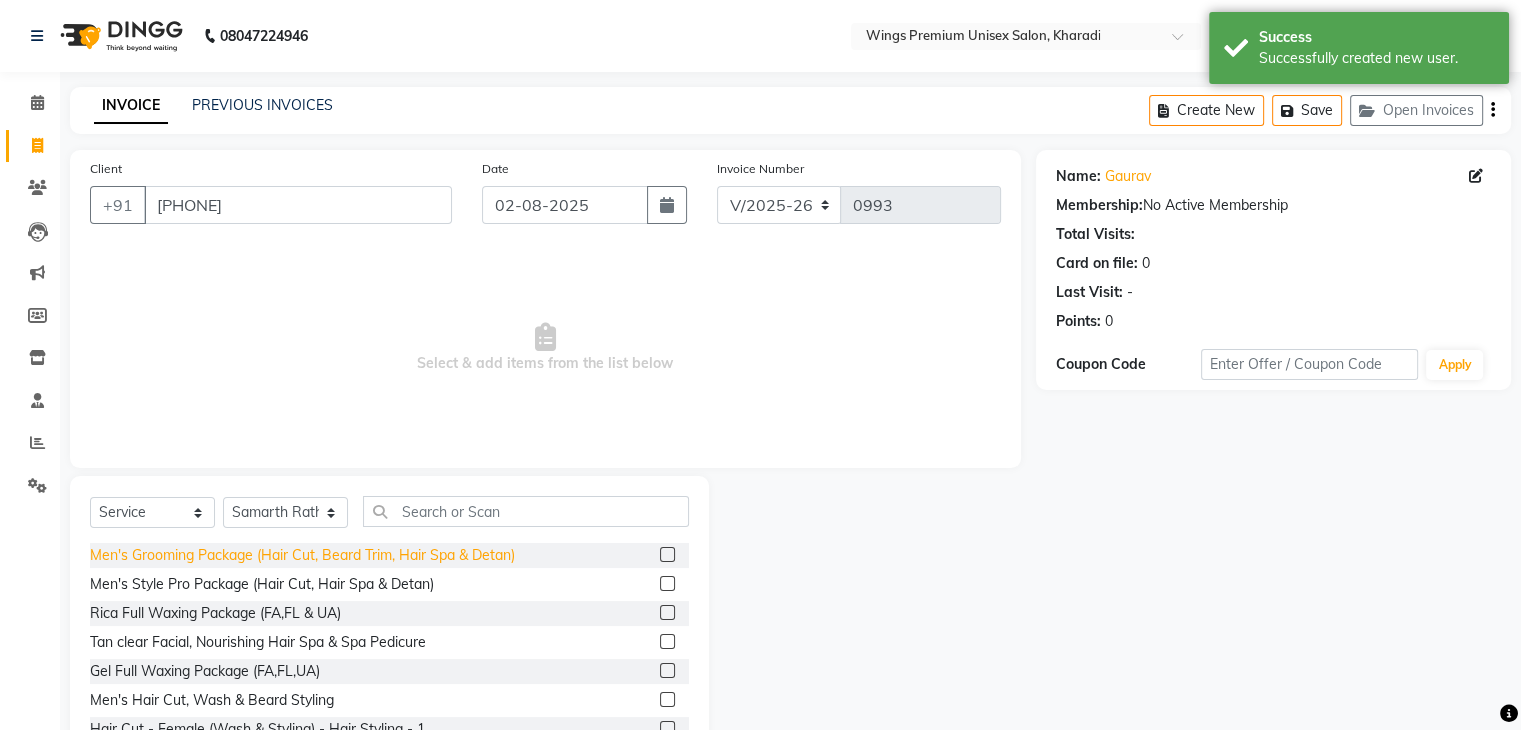 click on "Men's Grooming Package (Hair Cut, Beard Trim, Hair Spa & Detan)" 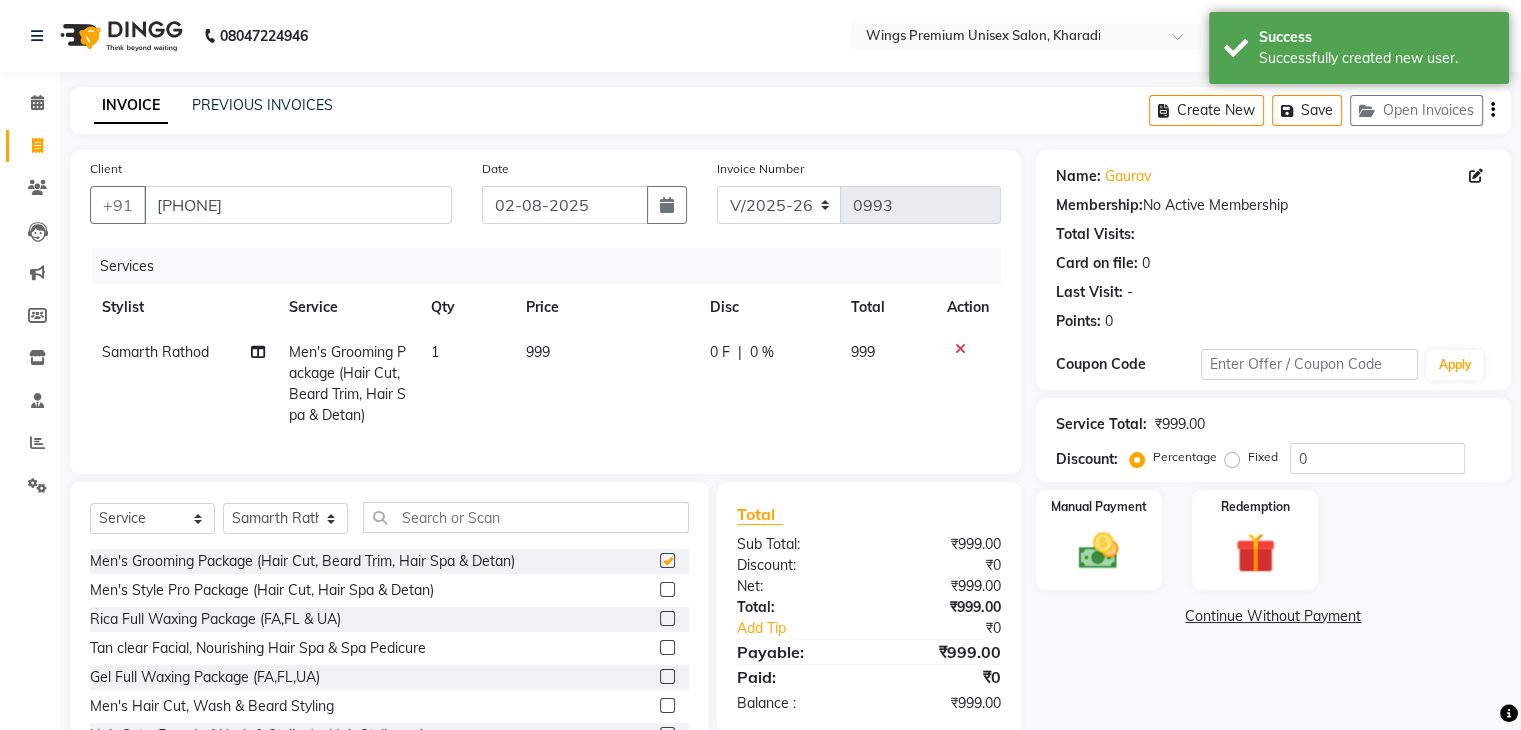 checkbox on "false" 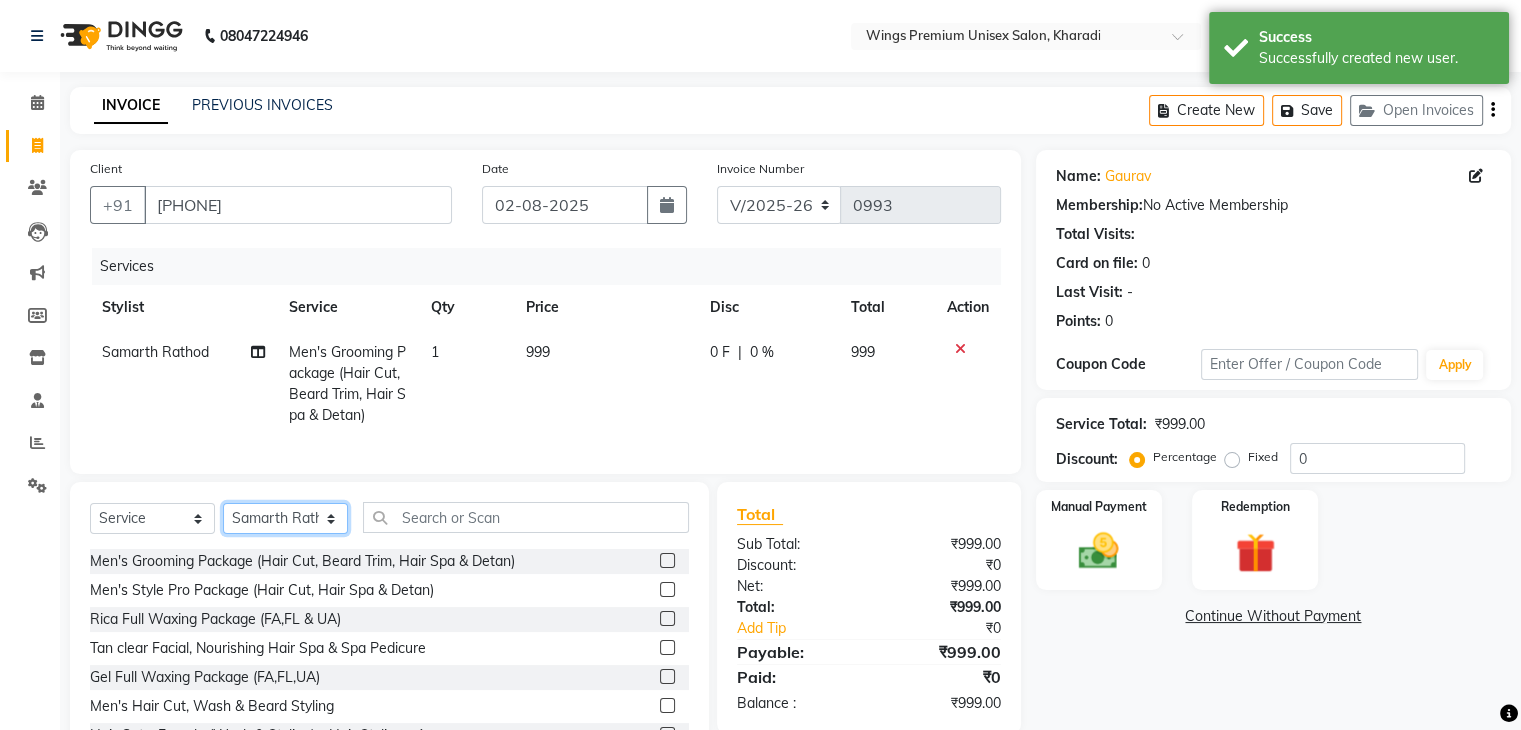 click on "Select Stylist [FIRST] [LAST] [FIRST] [LAST] [FIRST] [LAST] [FIRST] [LAST] [FIRST] [LAST] [FIRST] [LAST] [LAST]" 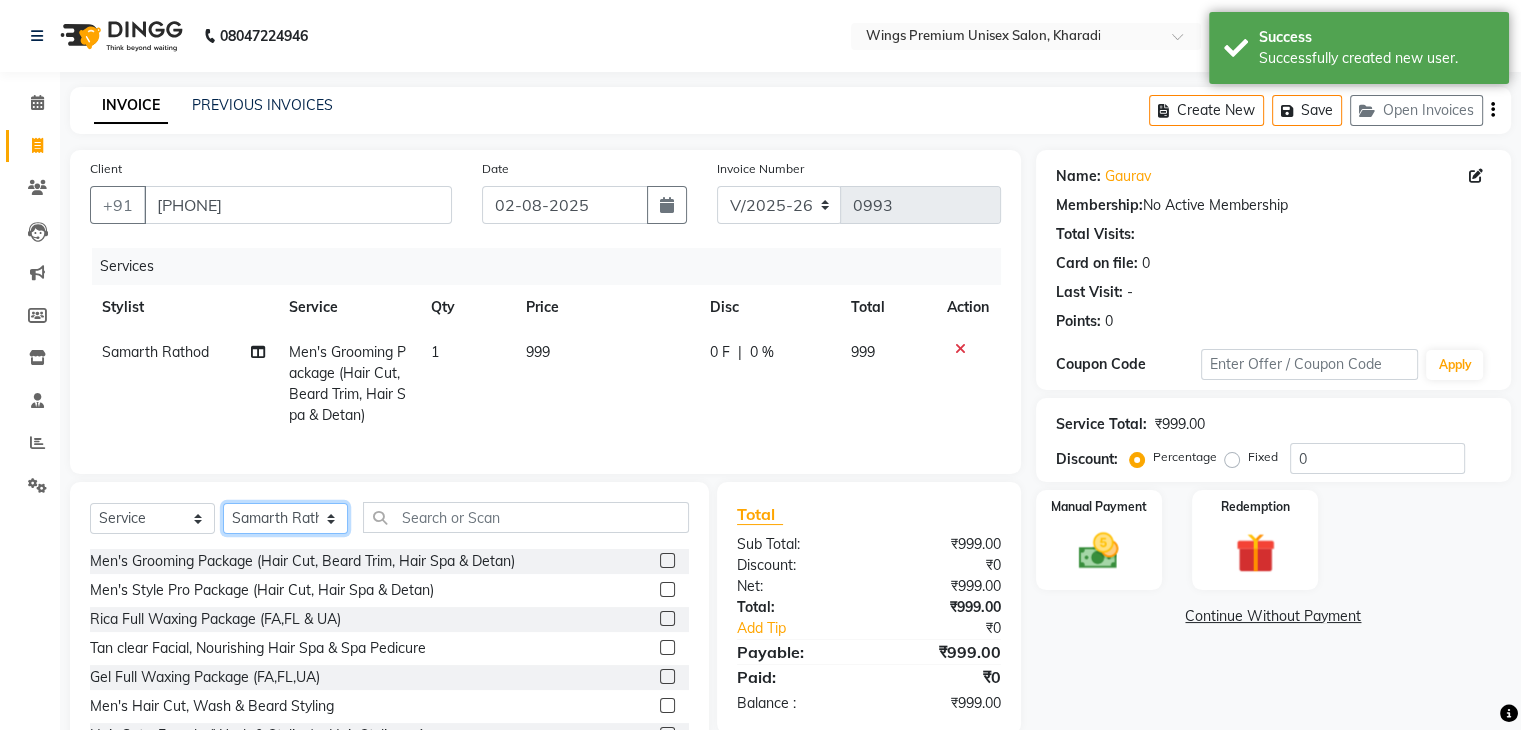 select on "72458" 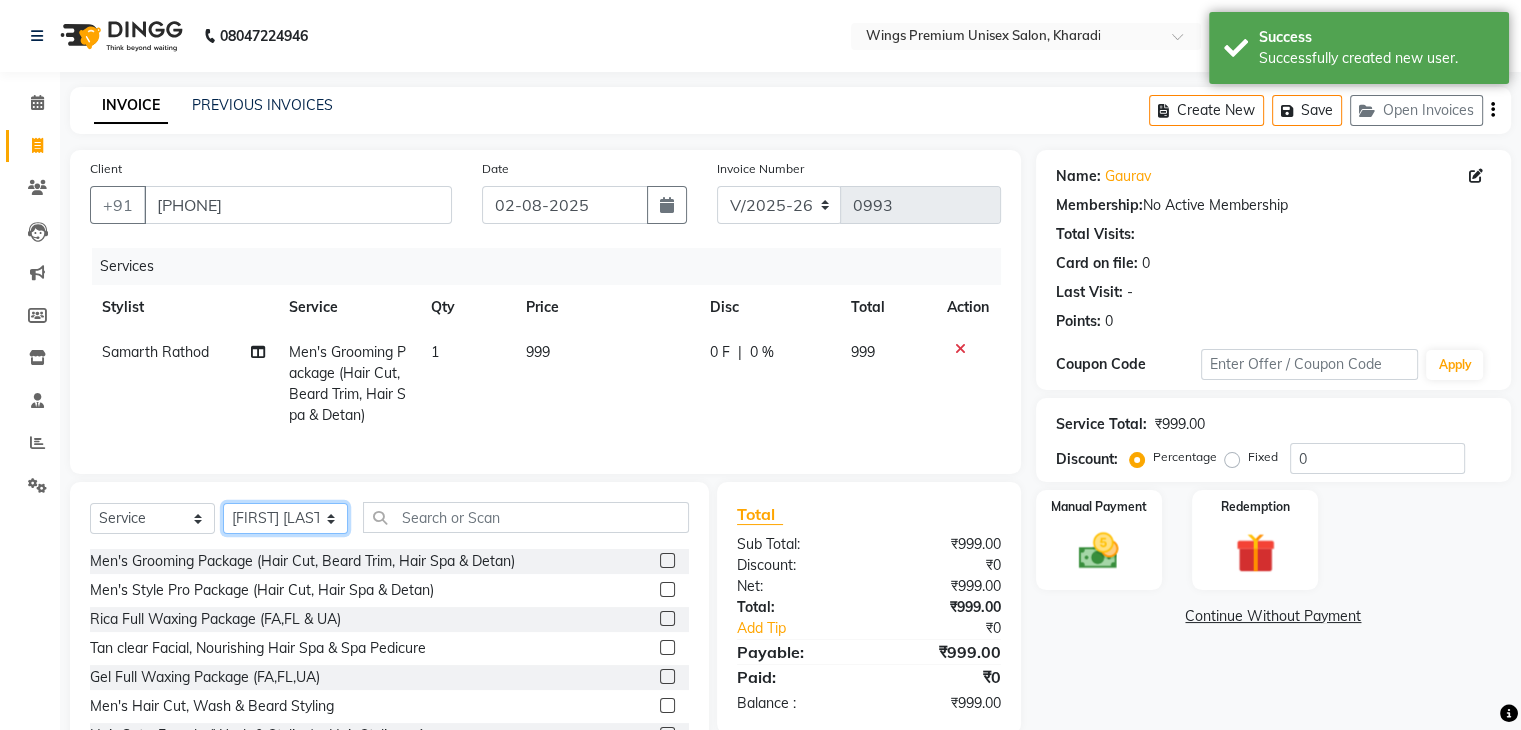 click on "Select Stylist [FIRST] [LAST] [FIRST] [LAST] [FIRST] [LAST] [FIRST] [LAST] [FIRST] [LAST] [FIRST] [LAST] [LAST]" 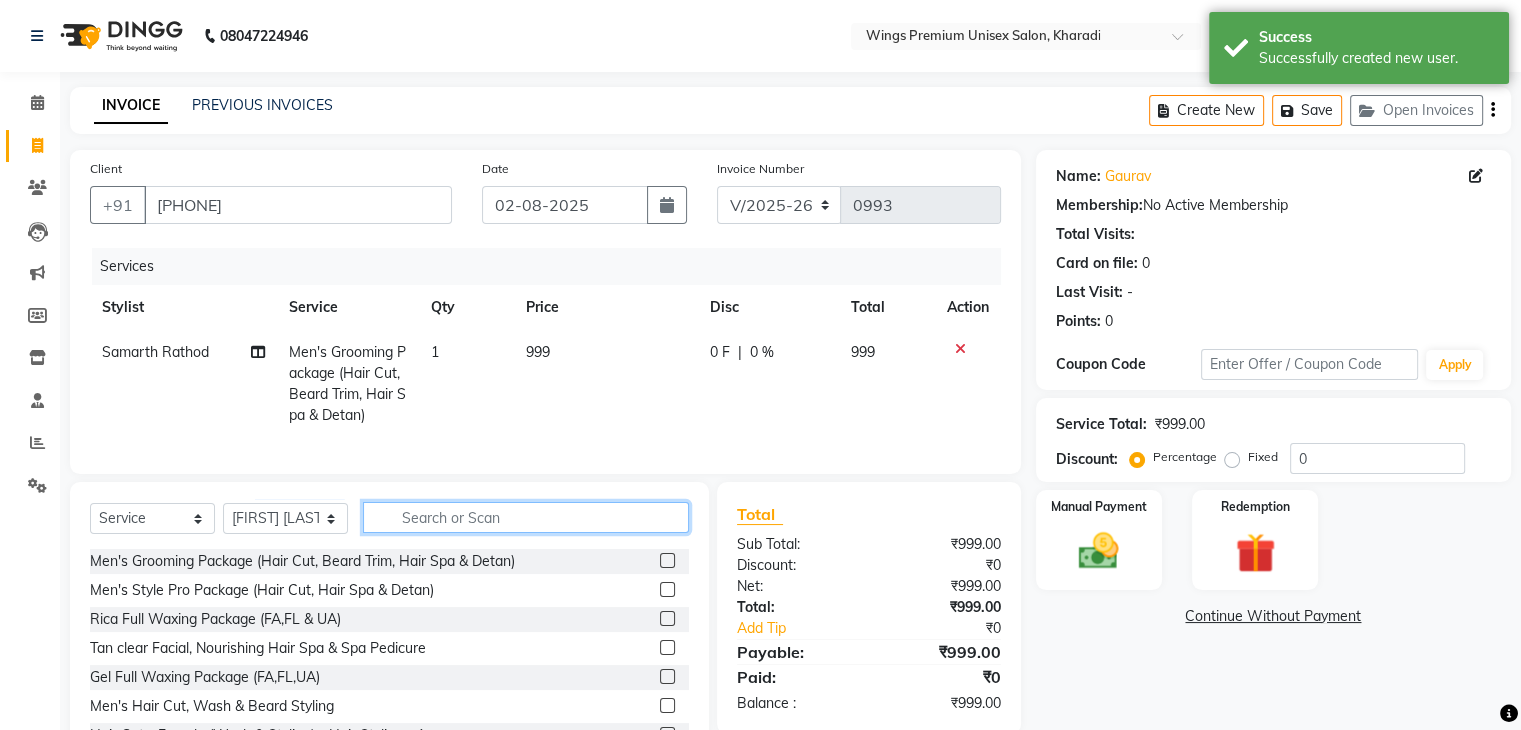 click 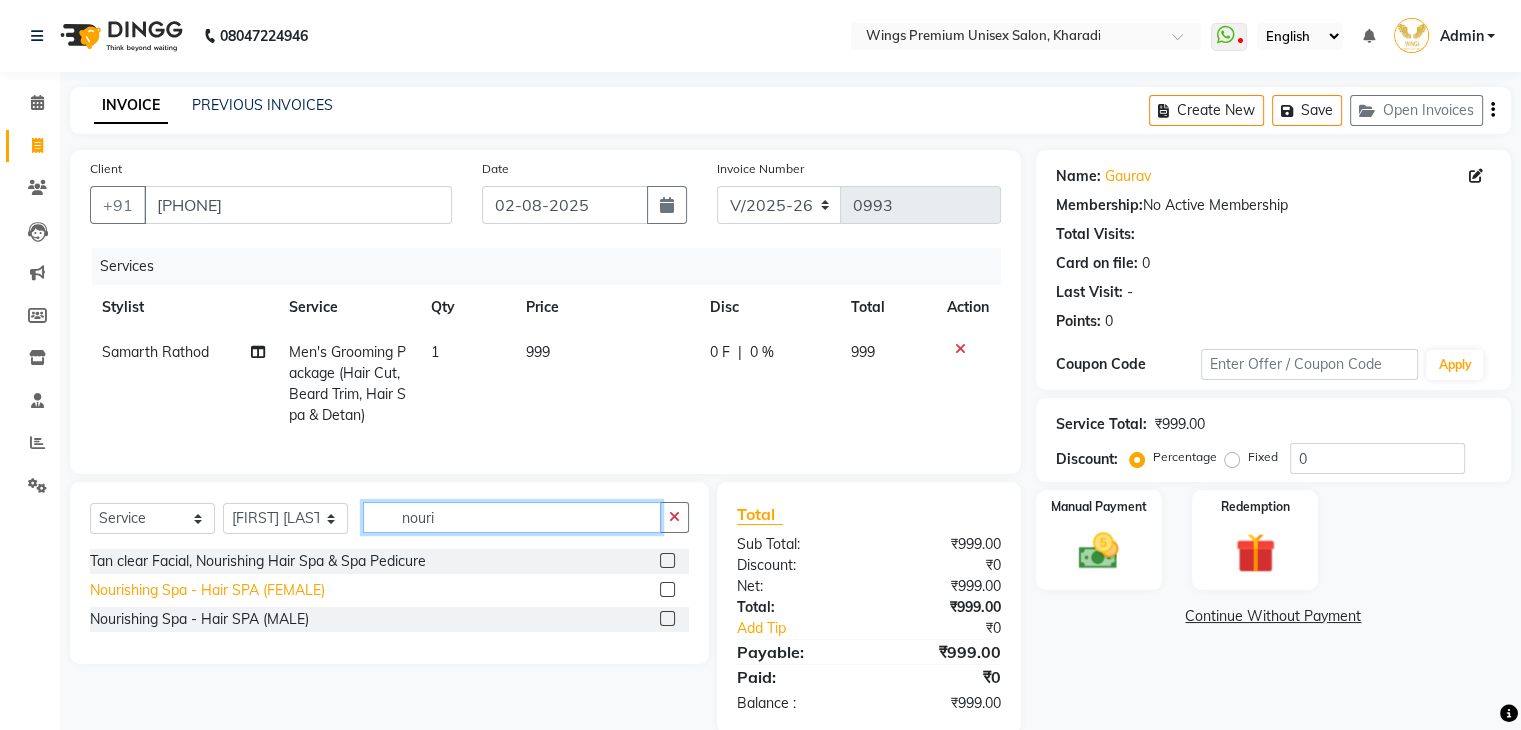 type on "nouri" 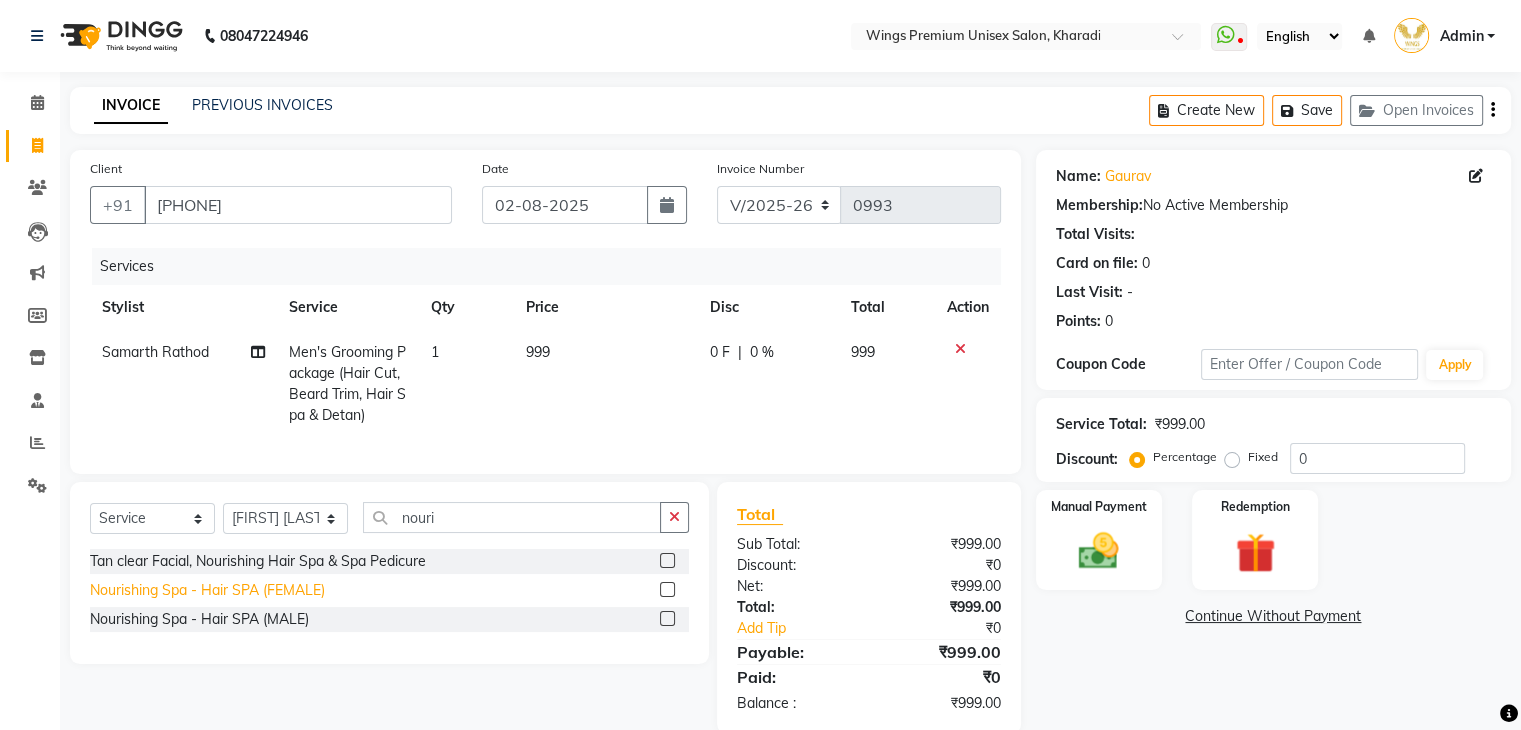 click on "Nourishing Spa - Hair SPA (FEMALE)" 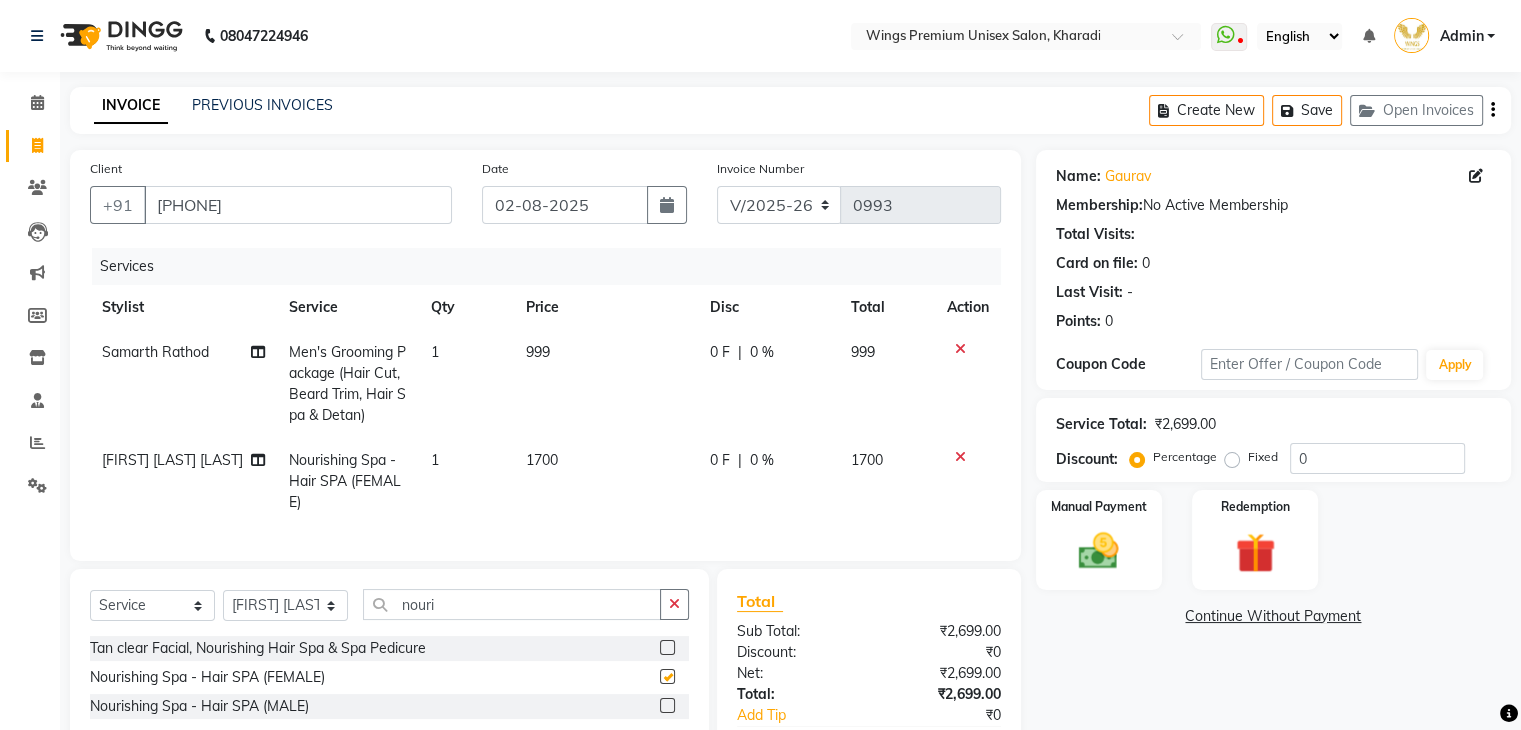 checkbox on "false" 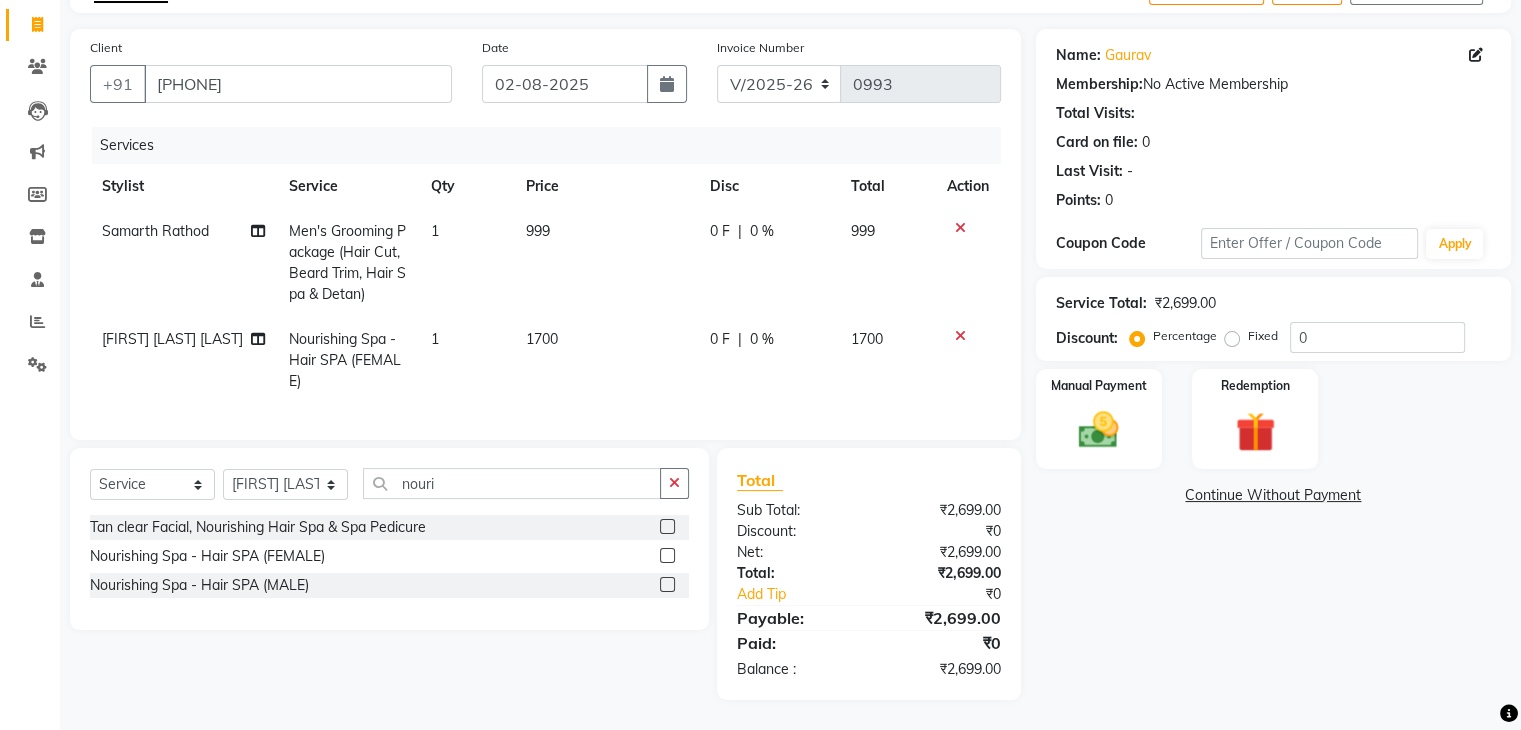 scroll, scrollTop: 136, scrollLeft: 0, axis: vertical 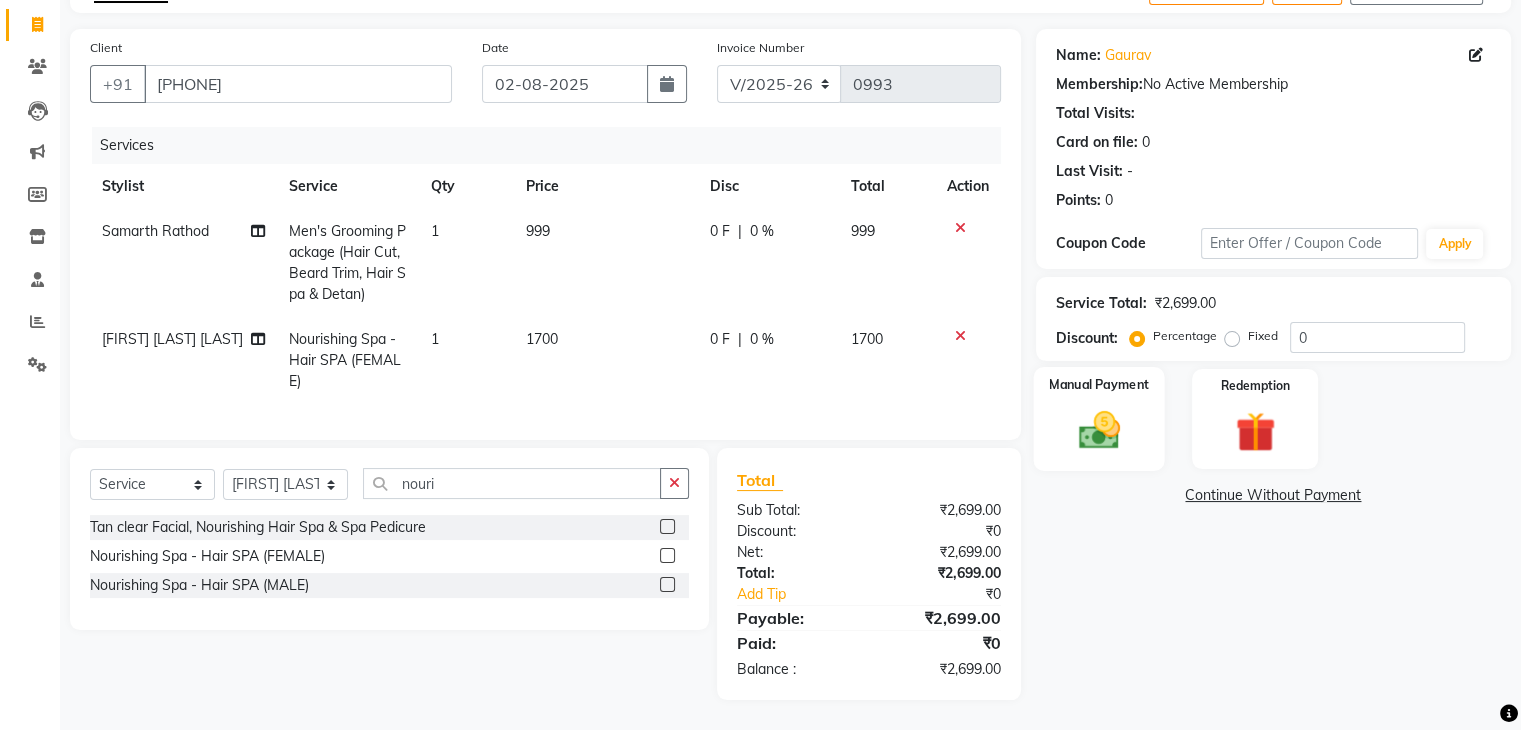click 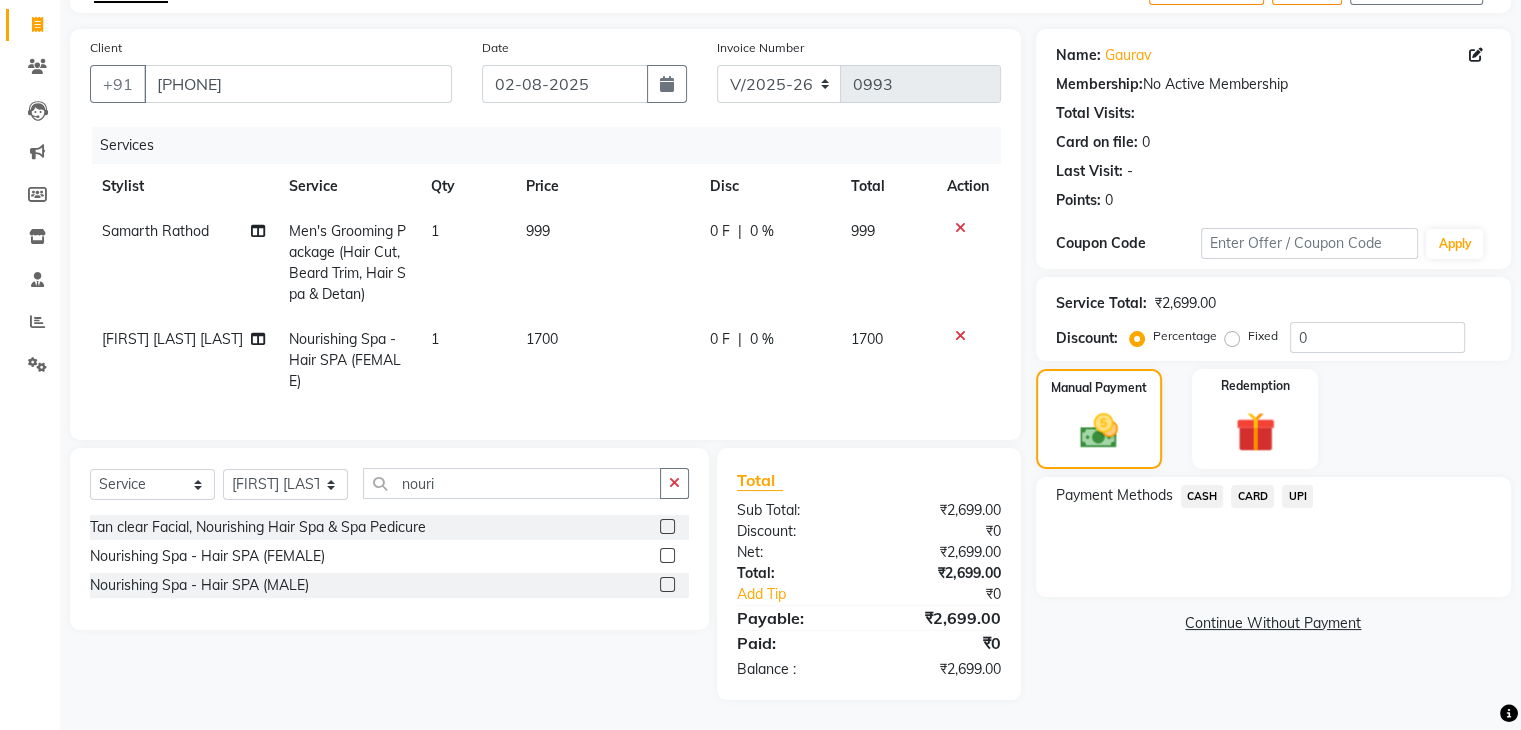 click on "UPI" 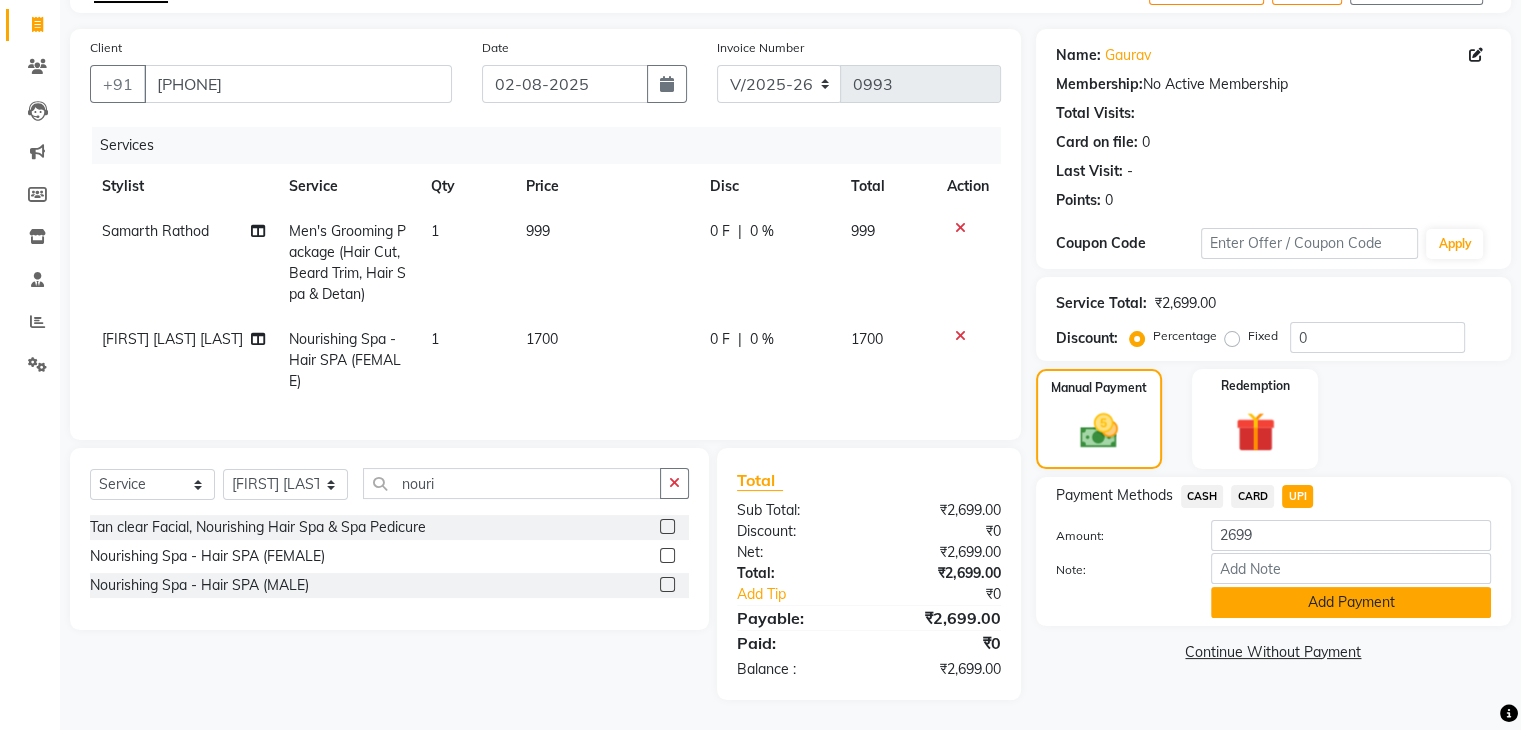 click on "Add Payment" 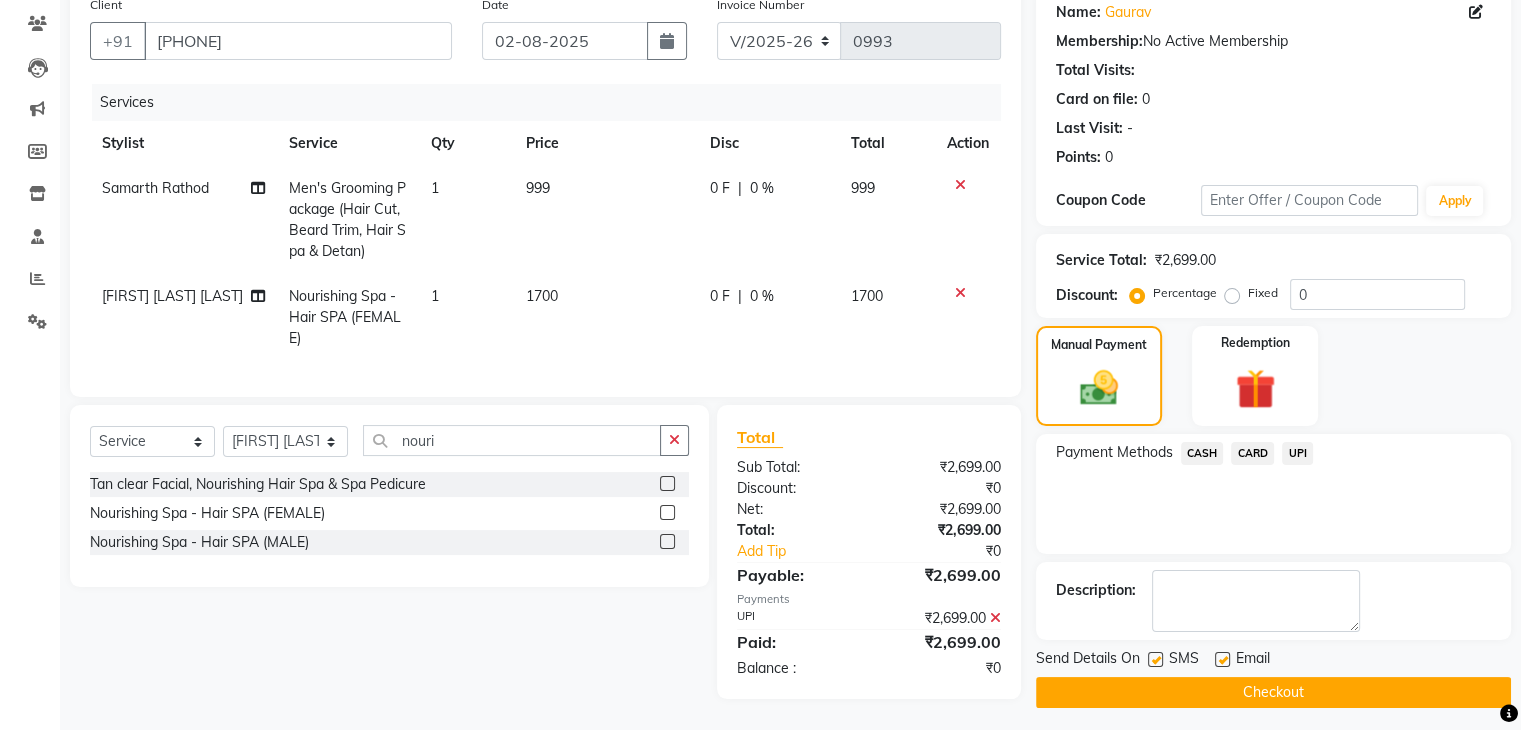 scroll, scrollTop: 179, scrollLeft: 0, axis: vertical 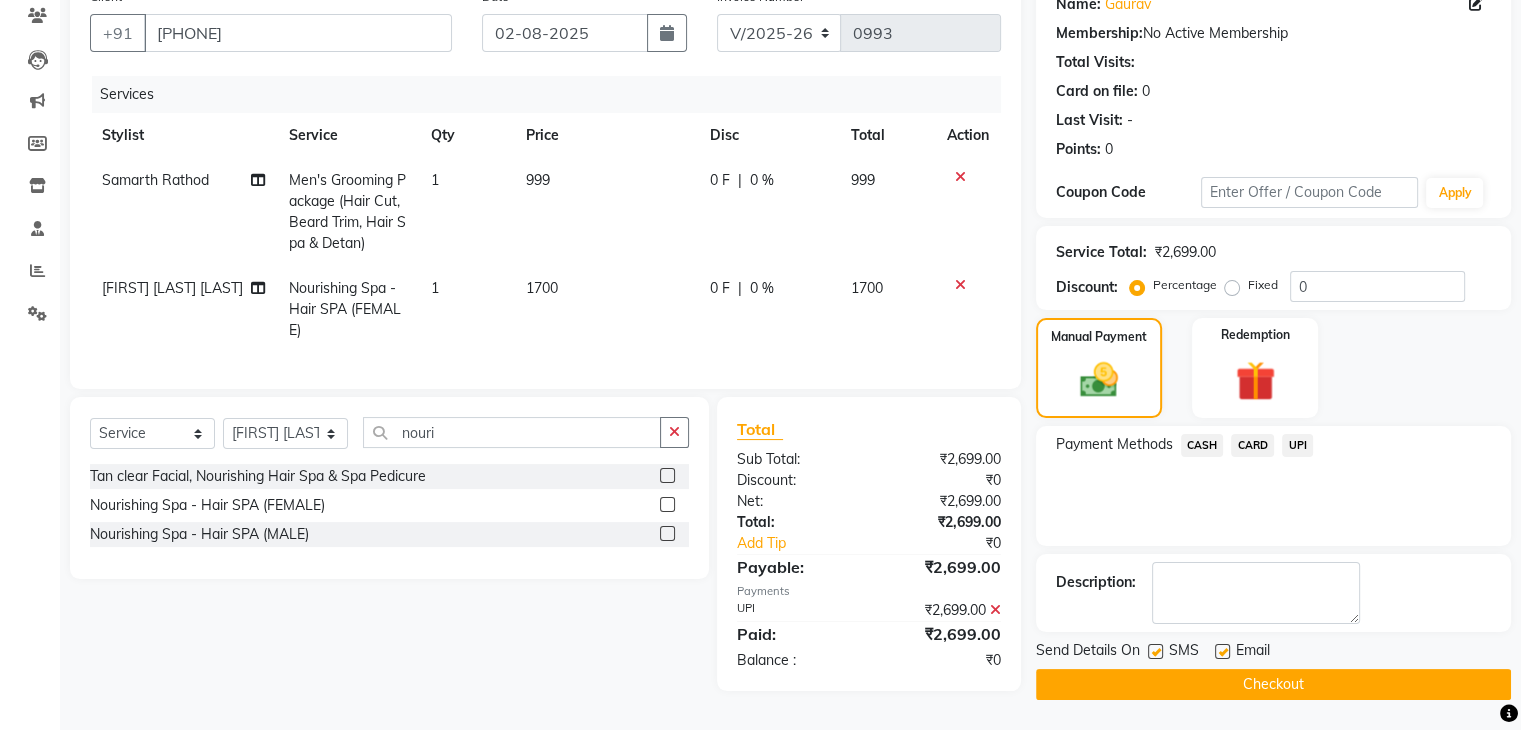 click on "Checkout" 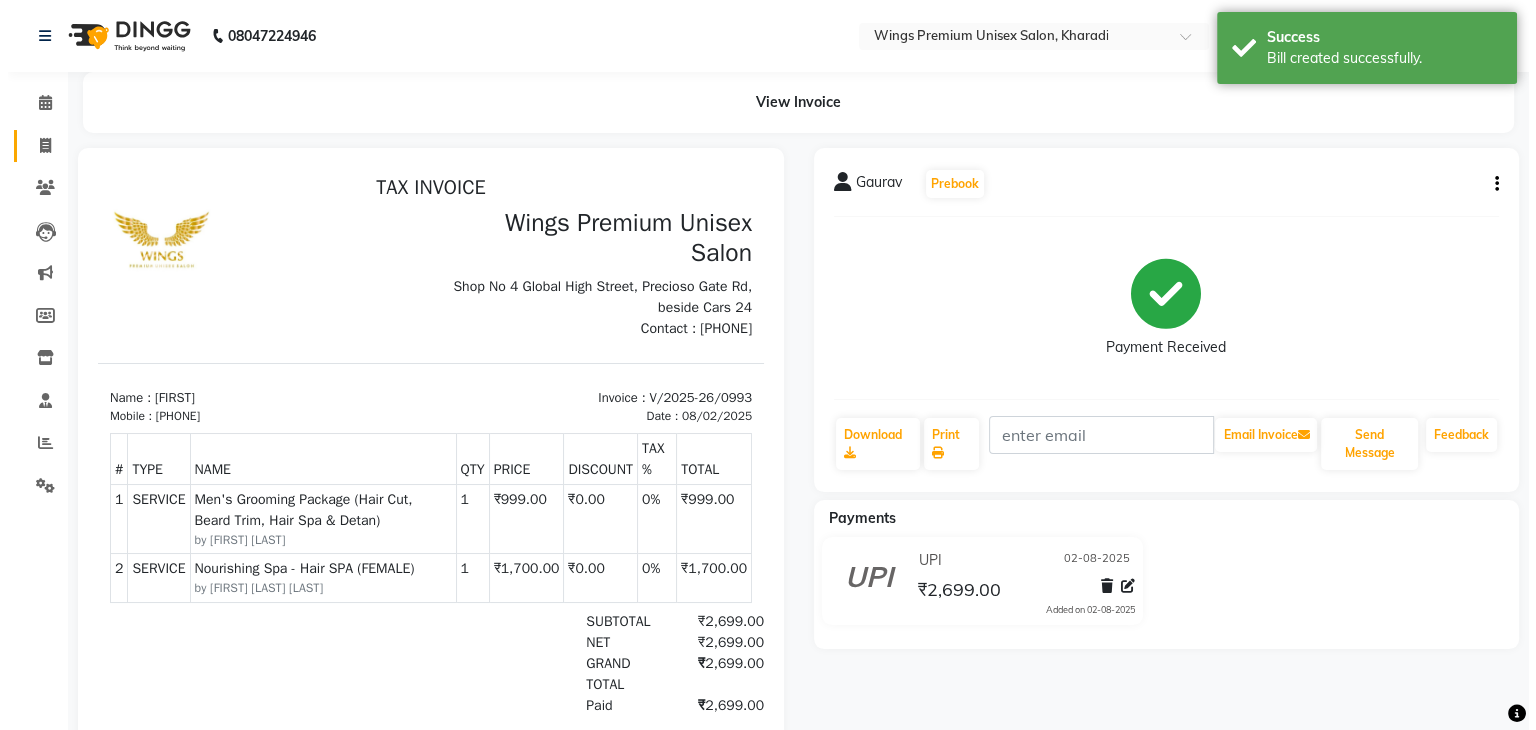 scroll, scrollTop: 0, scrollLeft: 0, axis: both 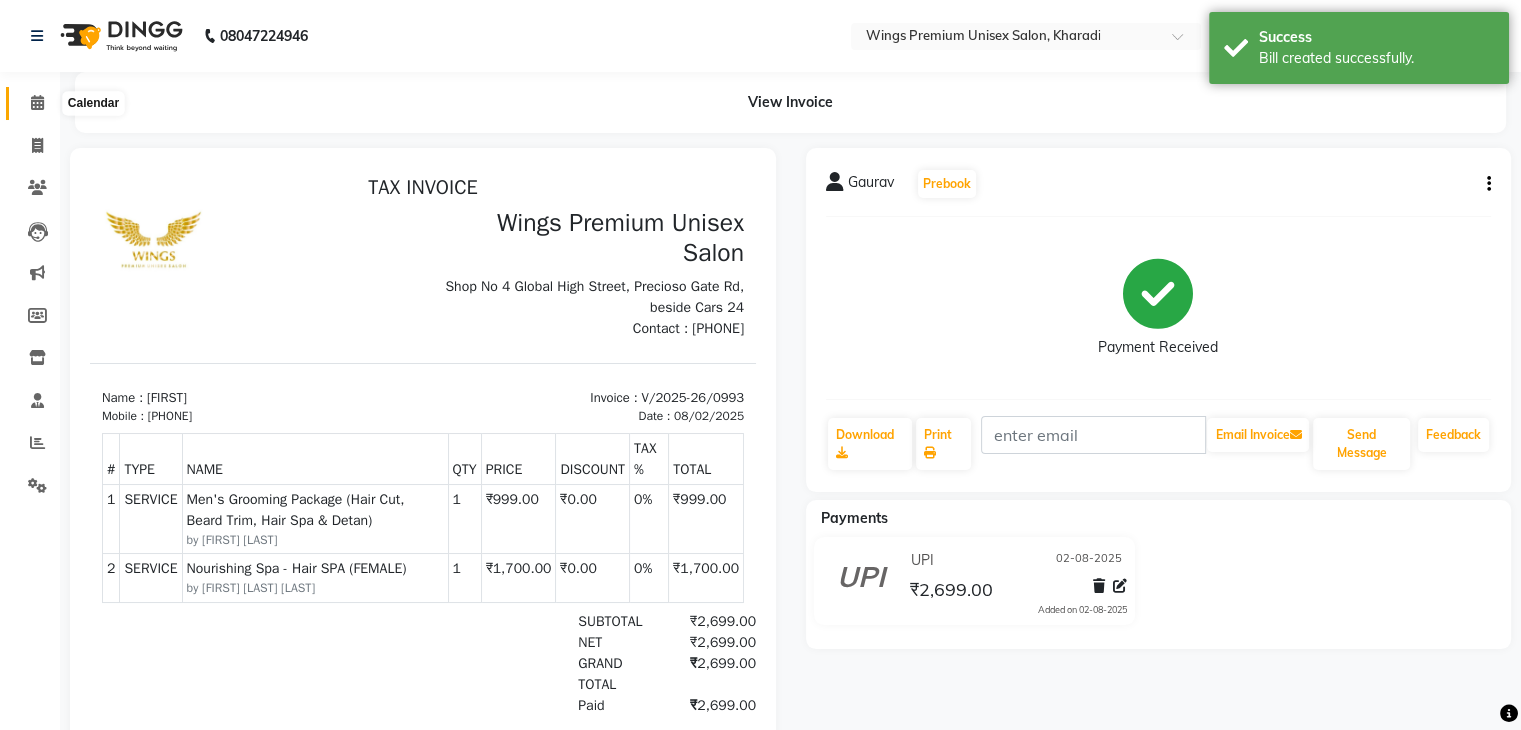 click 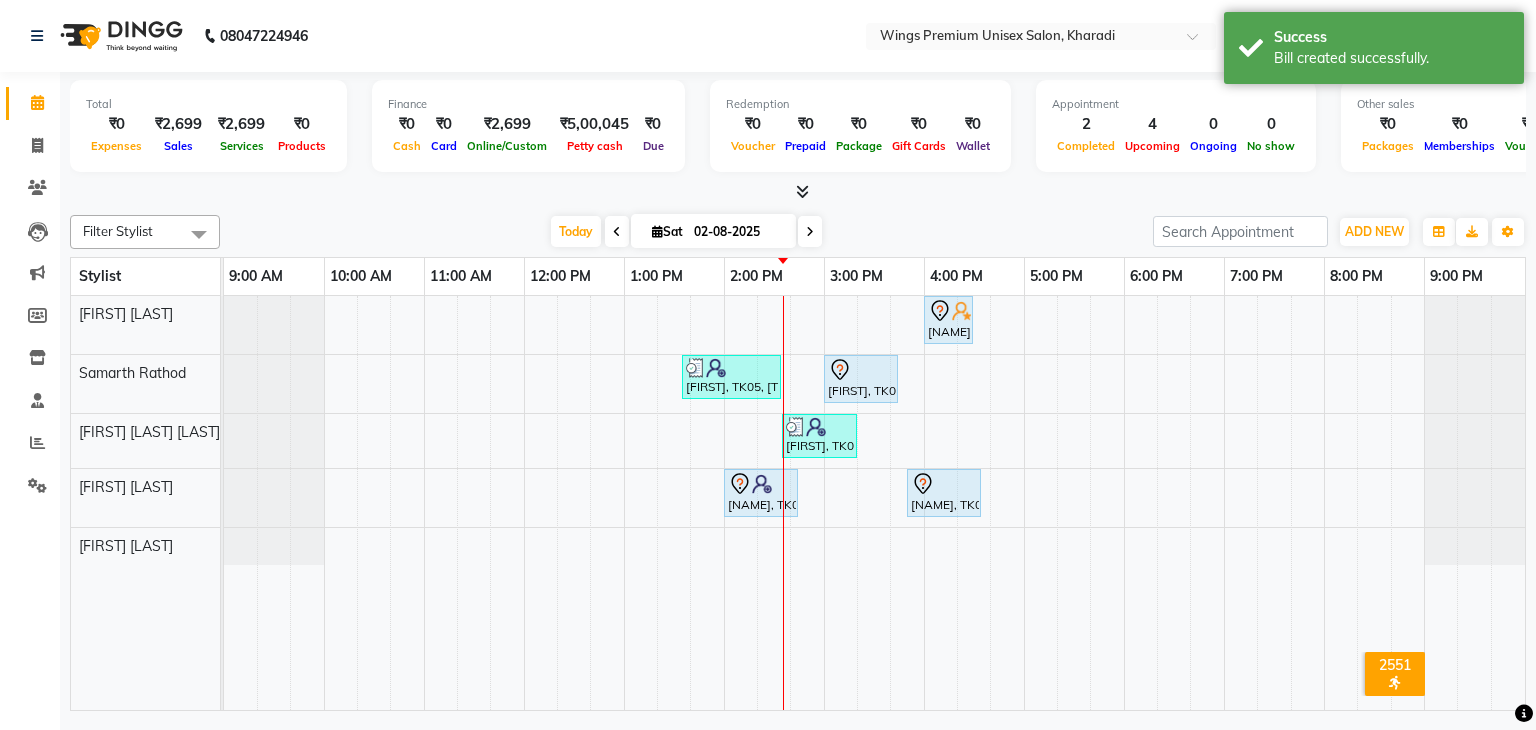 click at bounding box center [798, 192] 